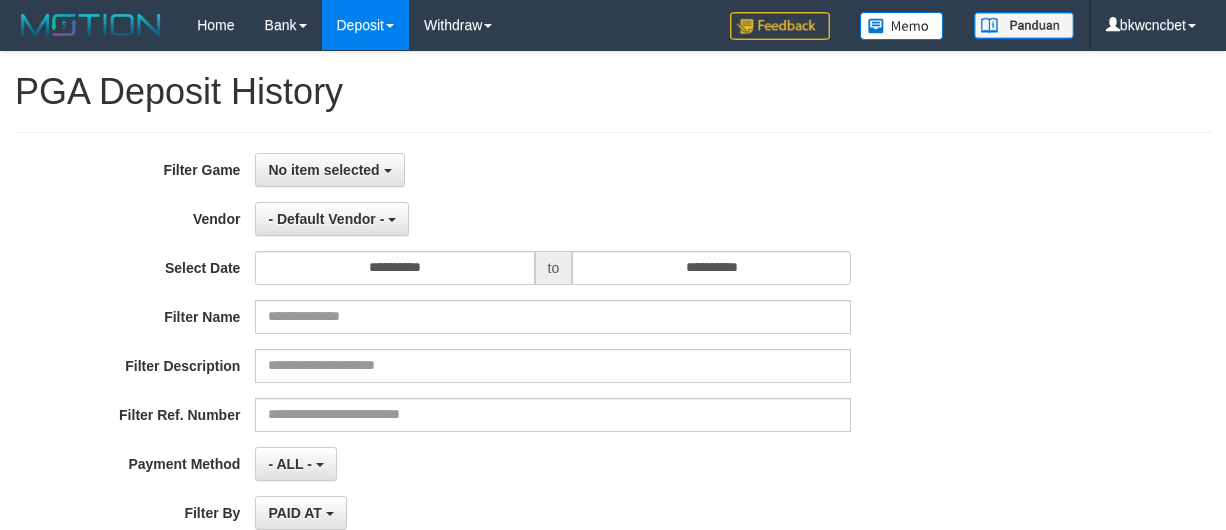 select 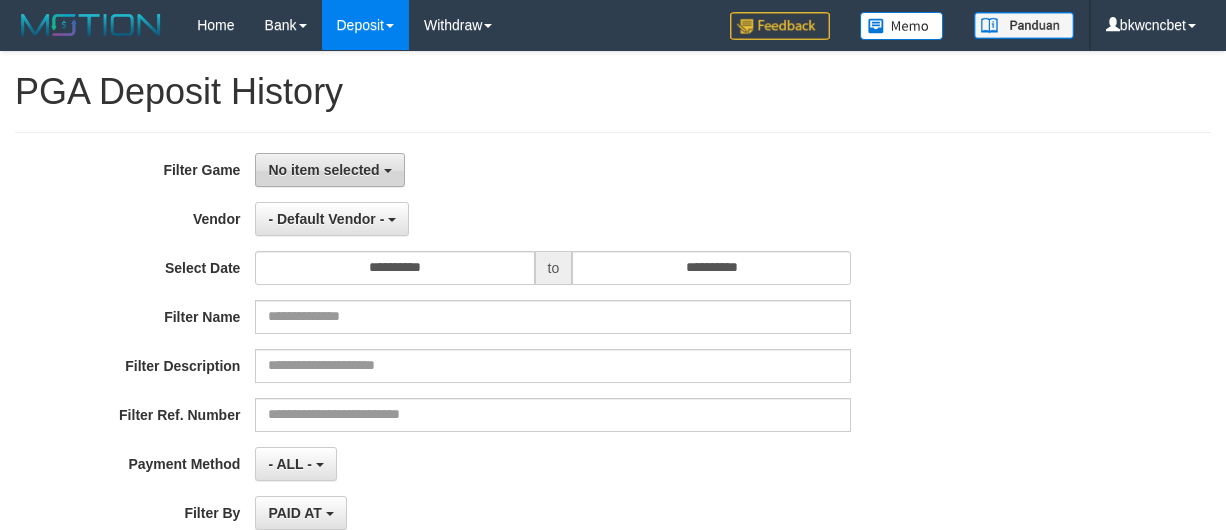 scroll, scrollTop: 0, scrollLeft: 0, axis: both 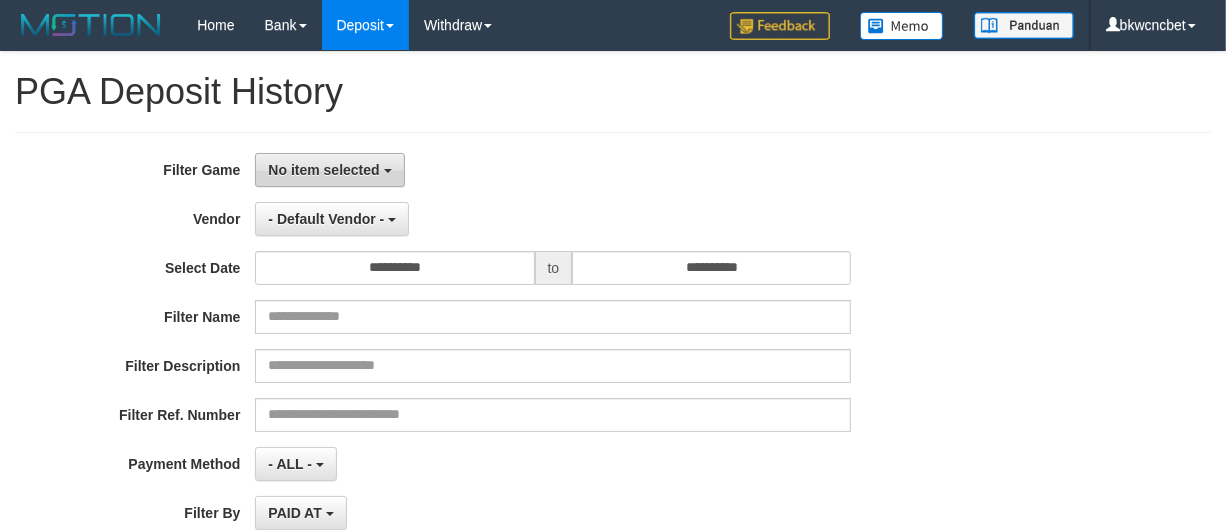 click on "No item selected" at bounding box center (323, 170) 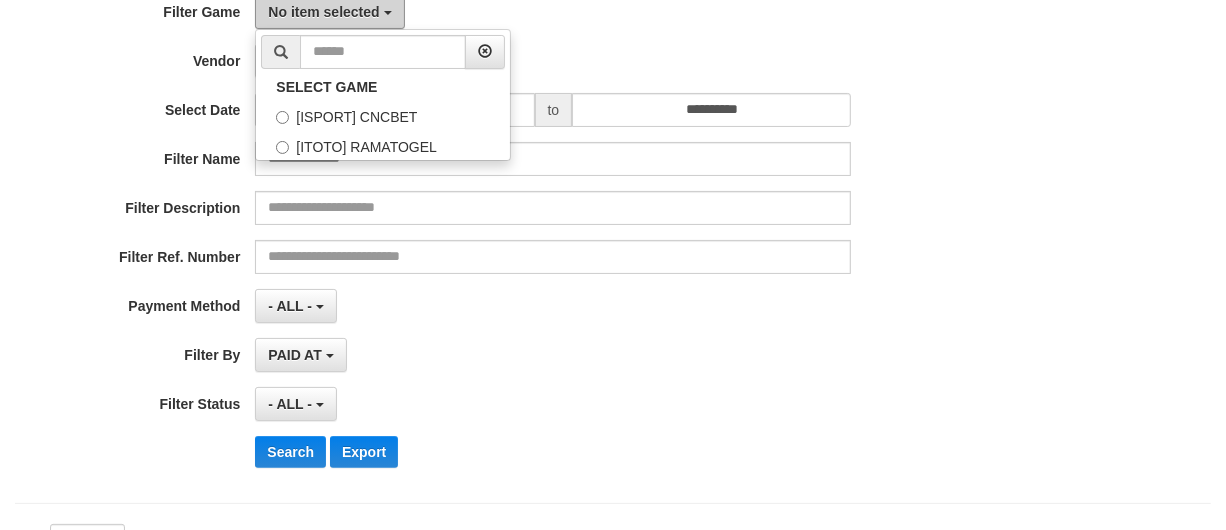 scroll, scrollTop: 0, scrollLeft: 0, axis: both 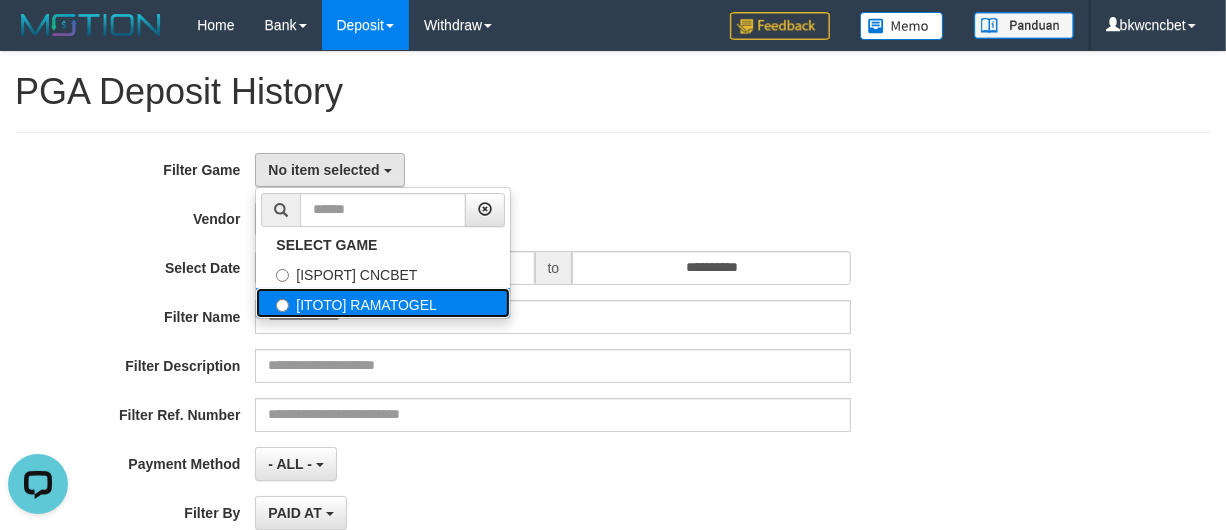click on "[ITOTO] RAMATOGEL" at bounding box center (383, 303) 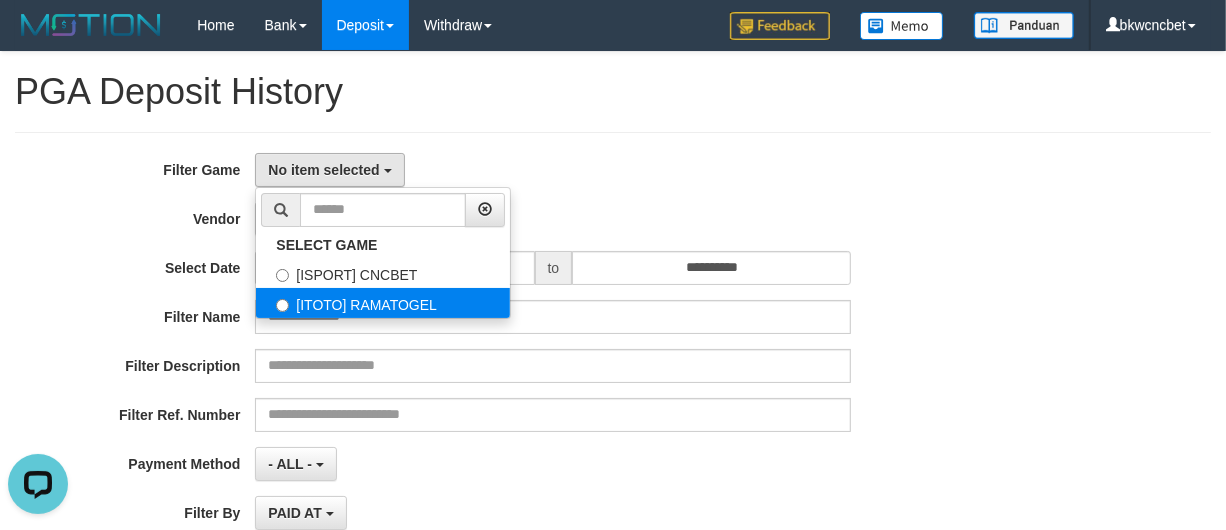 select on "****" 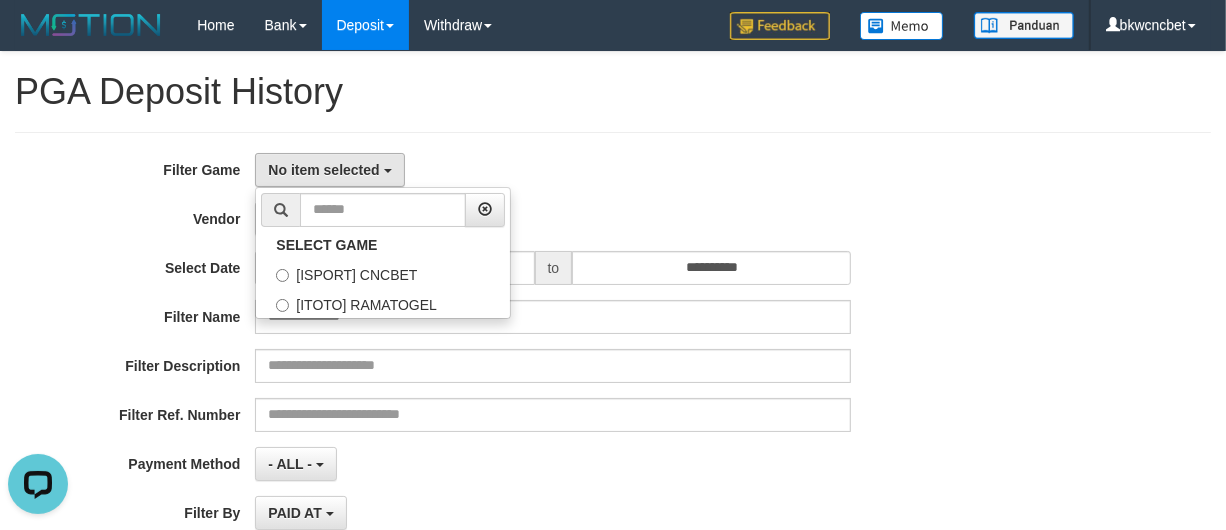 scroll, scrollTop: 35, scrollLeft: 0, axis: vertical 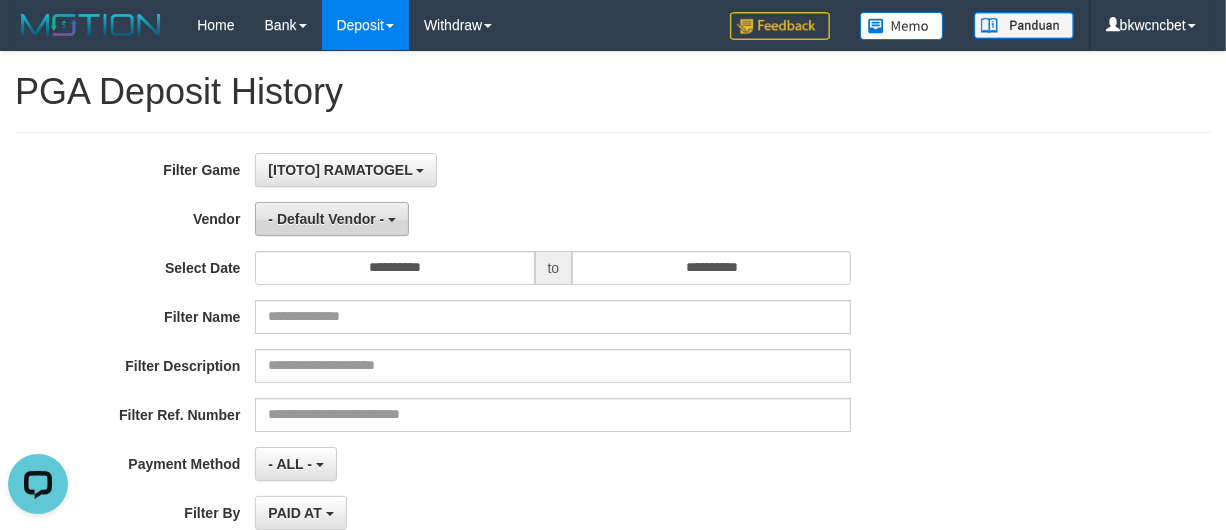 click on "- Default Vendor -" at bounding box center (326, 219) 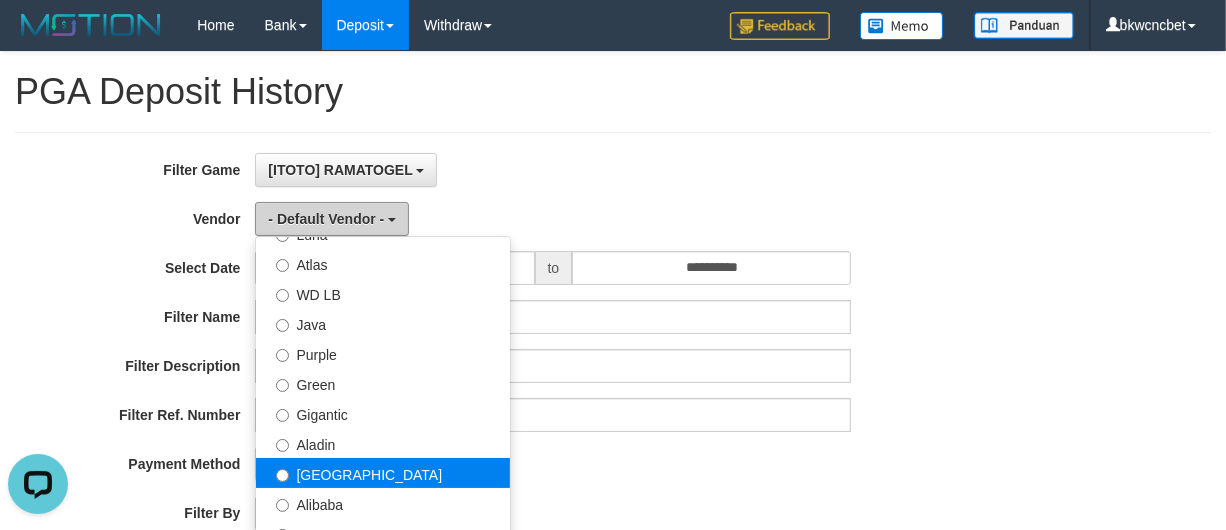 scroll, scrollTop: 208, scrollLeft: 0, axis: vertical 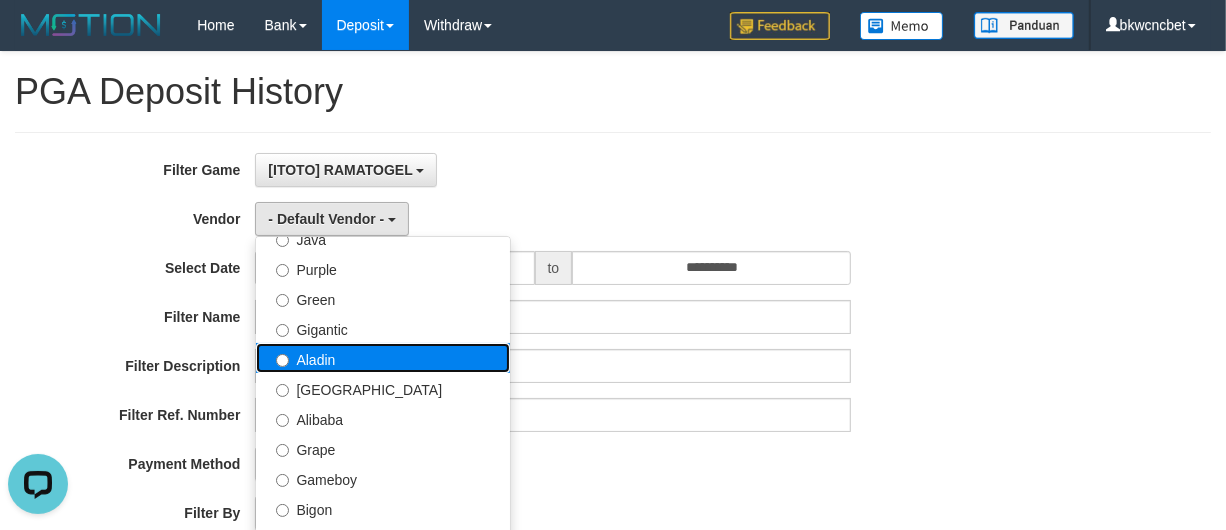 click on "Aladin" at bounding box center [383, 358] 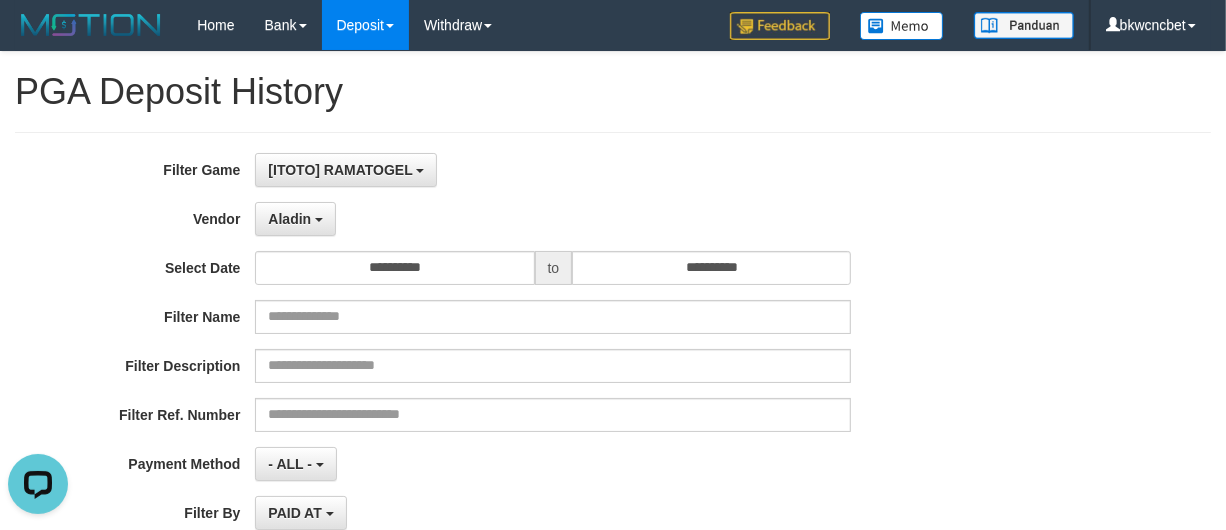 scroll, scrollTop: 208, scrollLeft: 0, axis: vertical 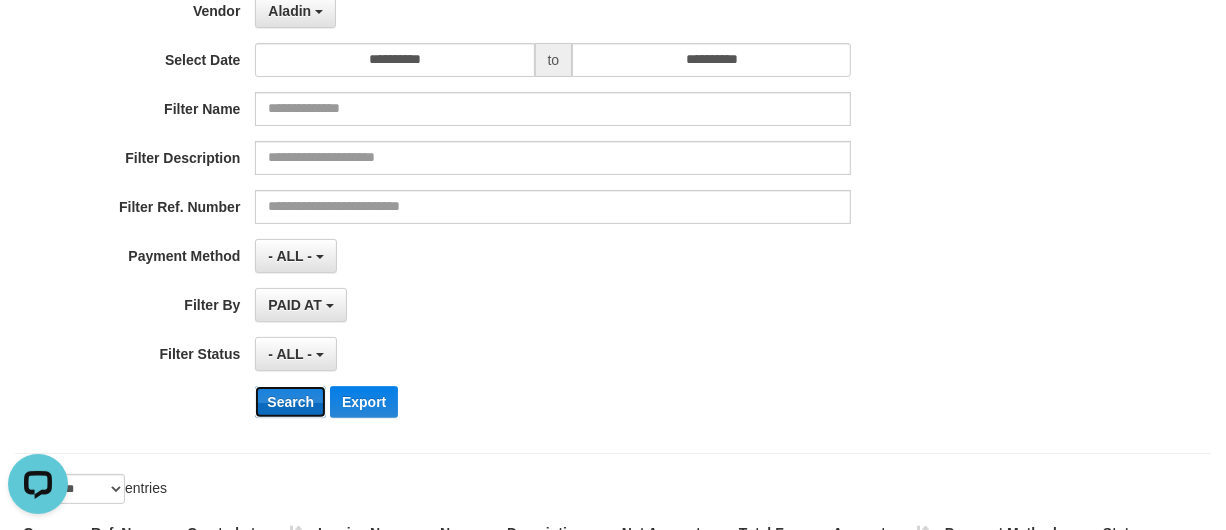 click on "Search" at bounding box center (290, 402) 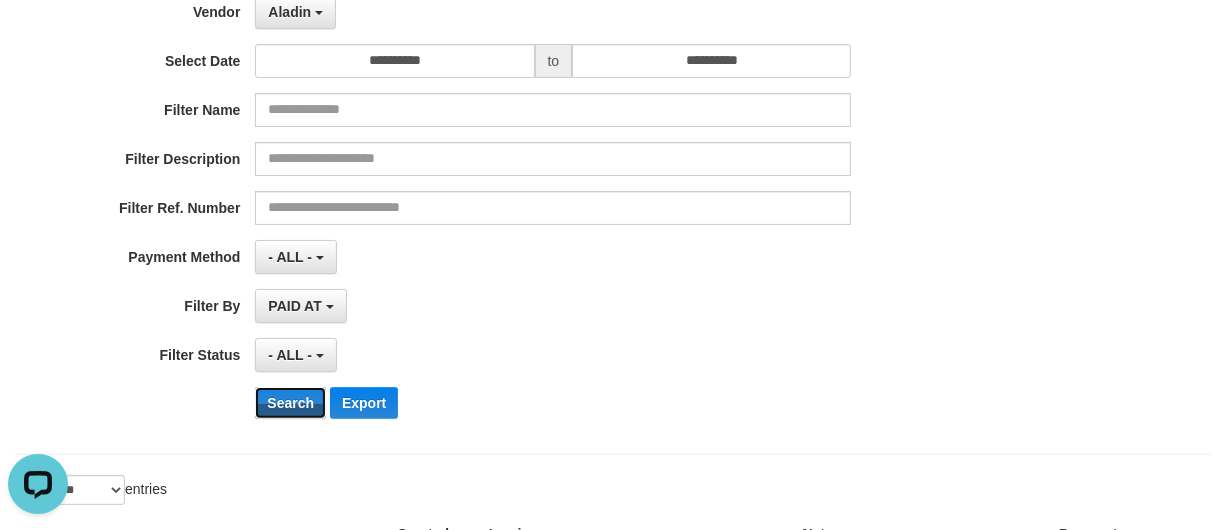 scroll, scrollTop: 0, scrollLeft: 0, axis: both 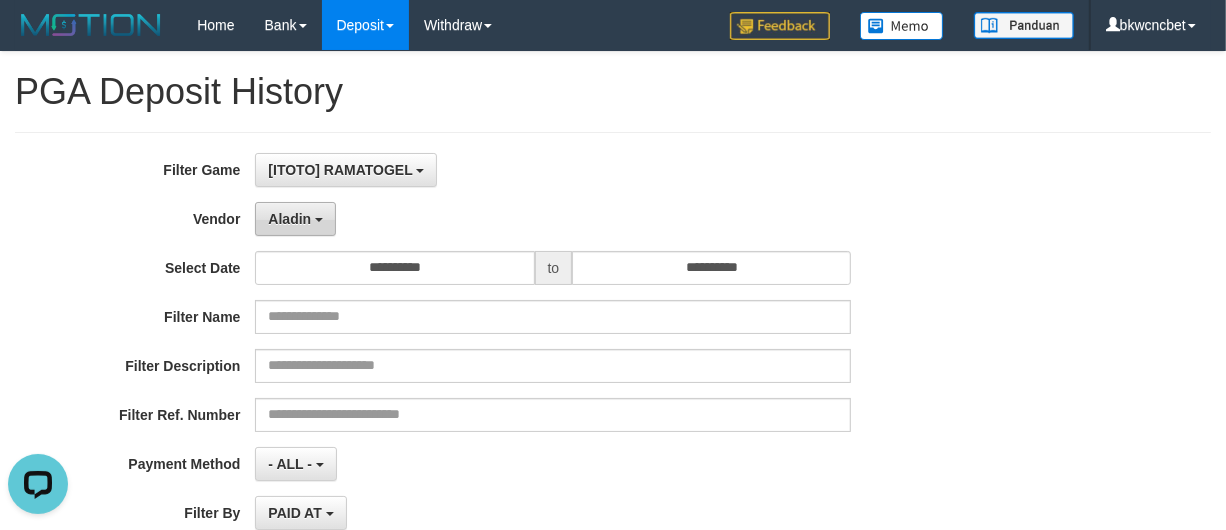 click on "Aladin" at bounding box center [295, 219] 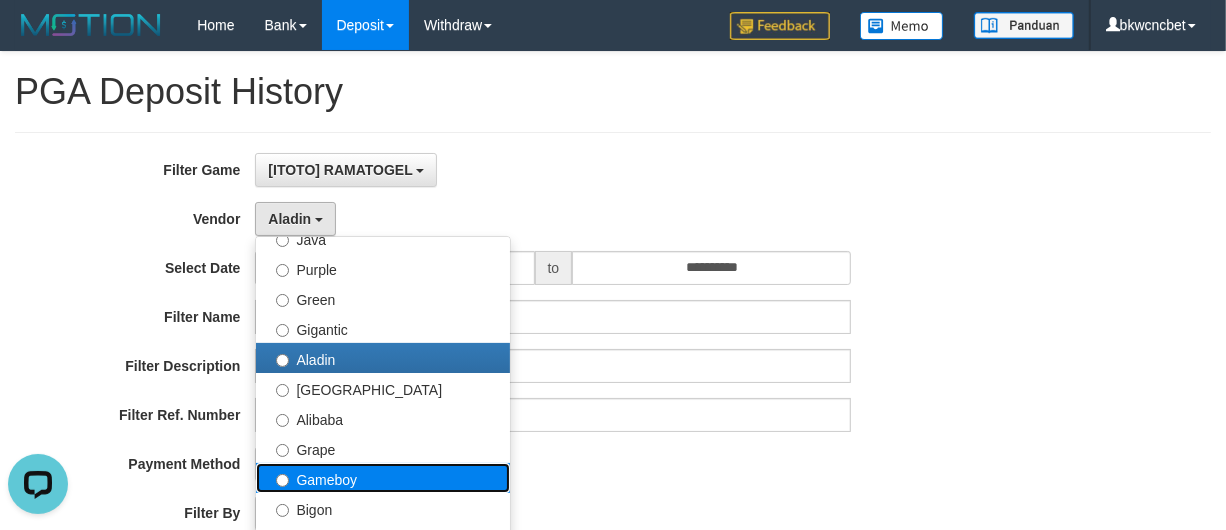 click on "Gameboy" at bounding box center [383, 478] 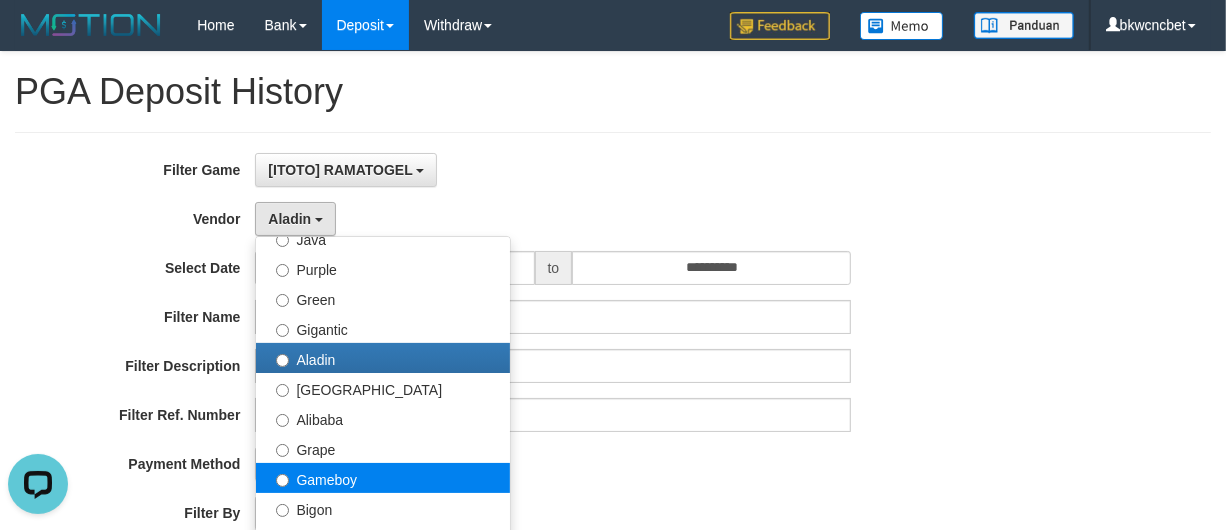 select on "**********" 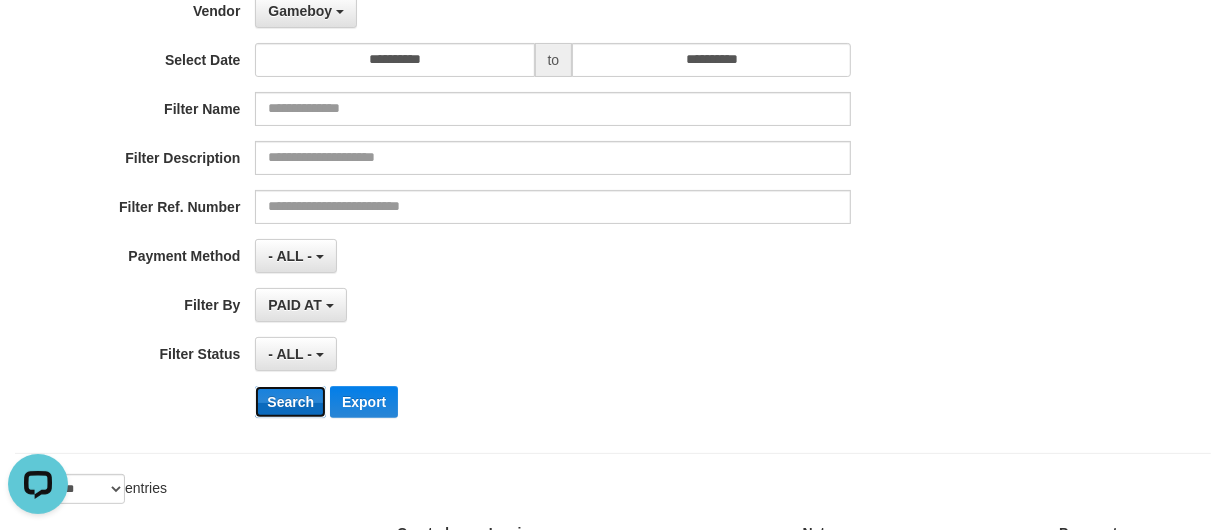 click on "Search" at bounding box center (290, 402) 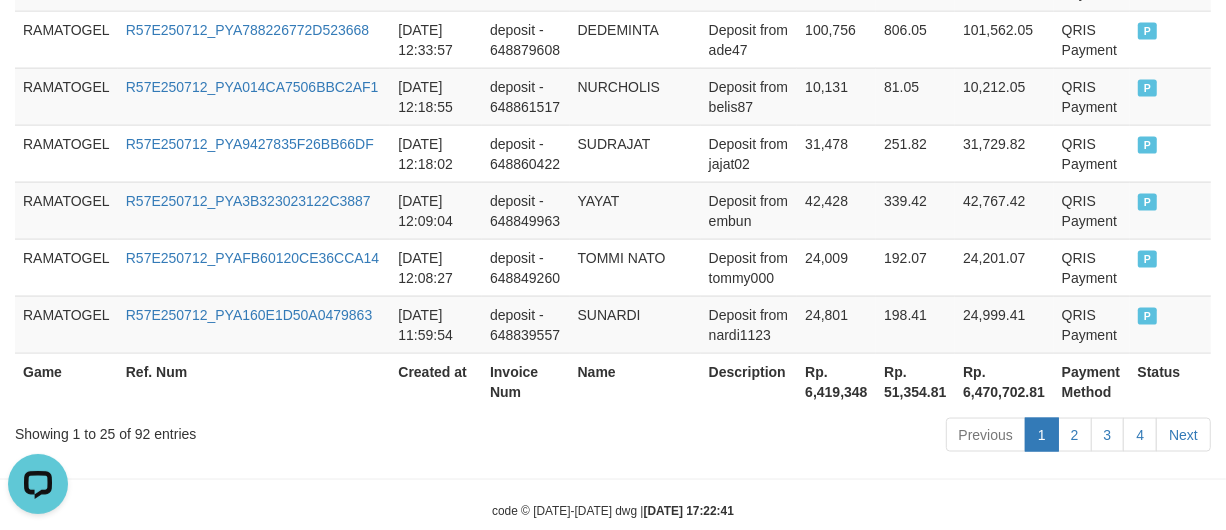 scroll, scrollTop: 1921, scrollLeft: 0, axis: vertical 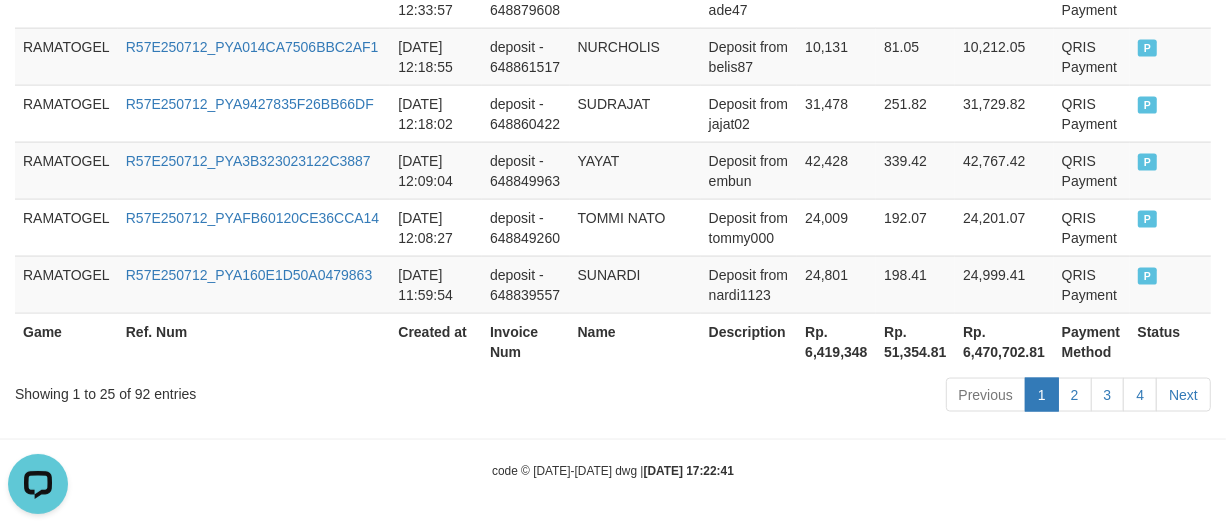 click on "Created at" at bounding box center (436, 341) 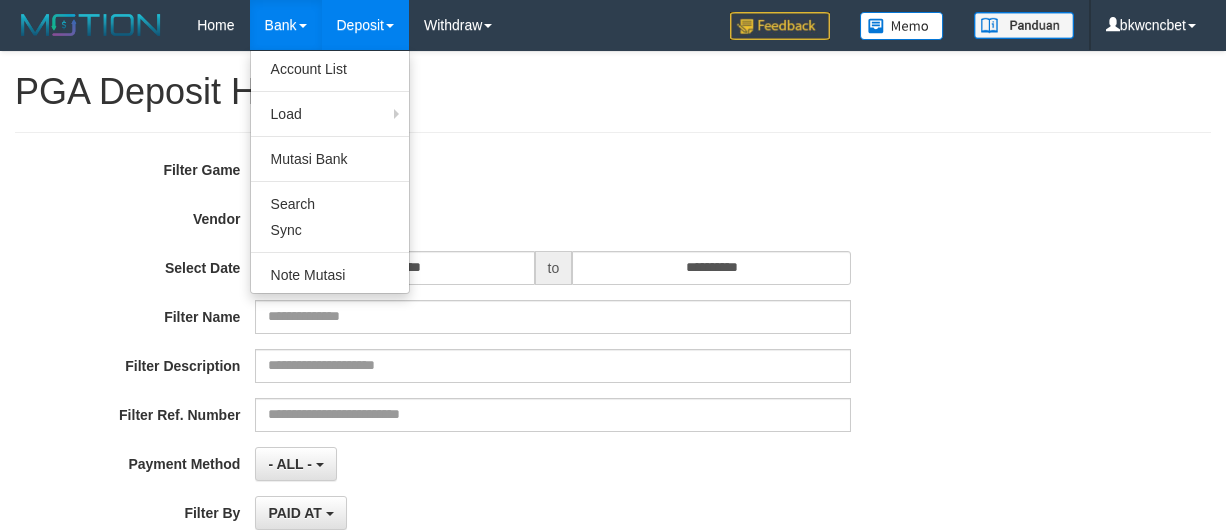 select 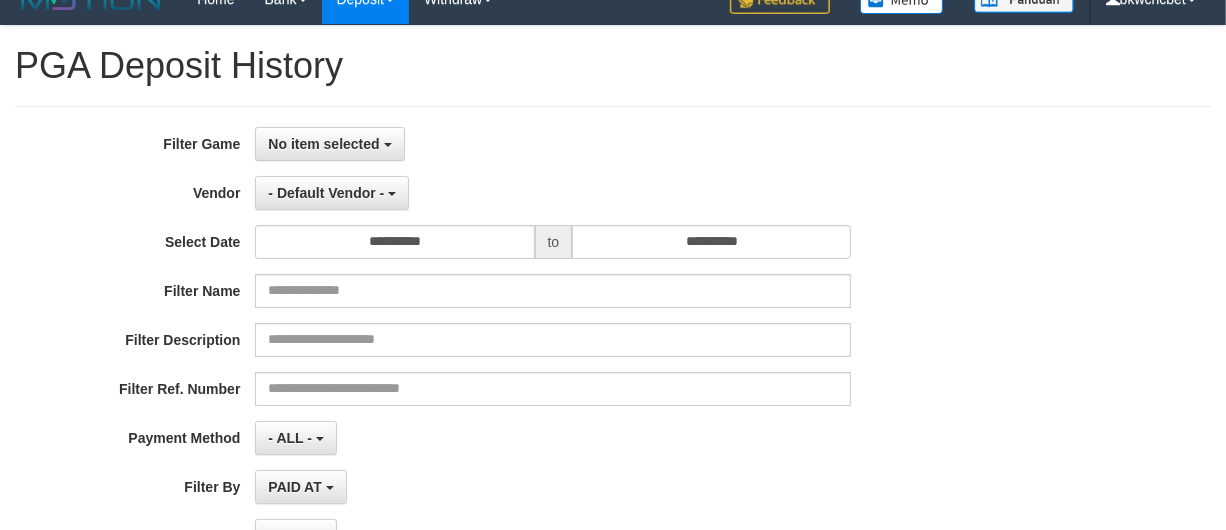 scroll, scrollTop: 0, scrollLeft: 0, axis: both 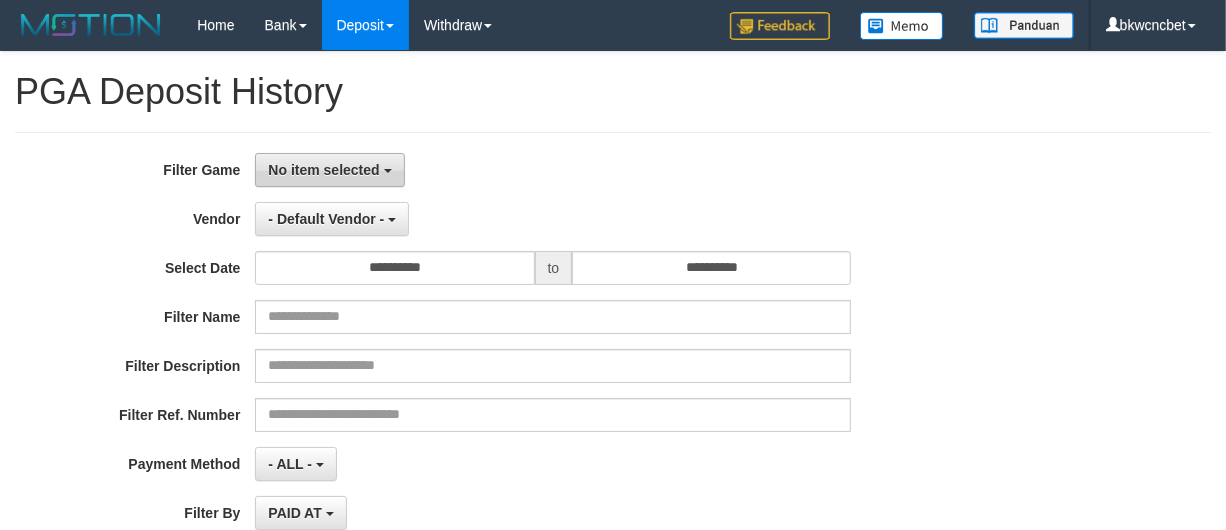 click on "No item selected" at bounding box center (329, 170) 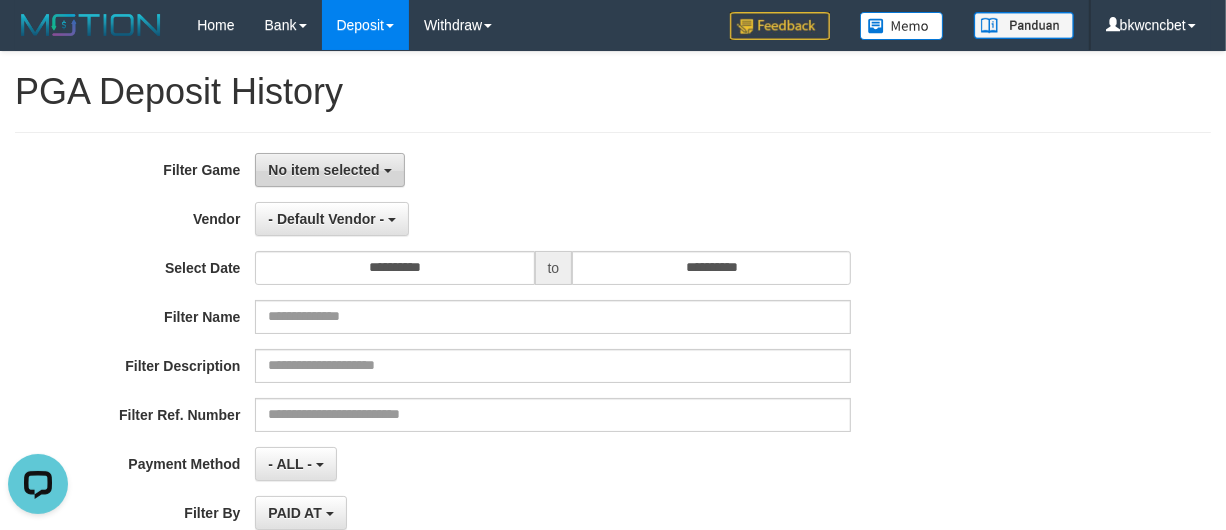 scroll, scrollTop: 0, scrollLeft: 0, axis: both 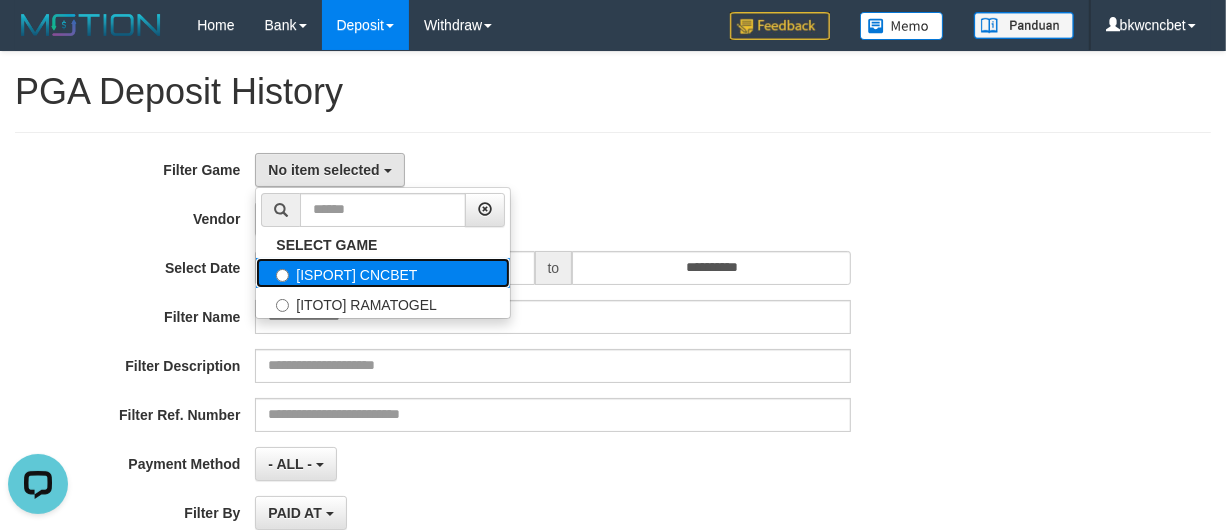click on "[ISPORT] CNCBET" at bounding box center (383, 273) 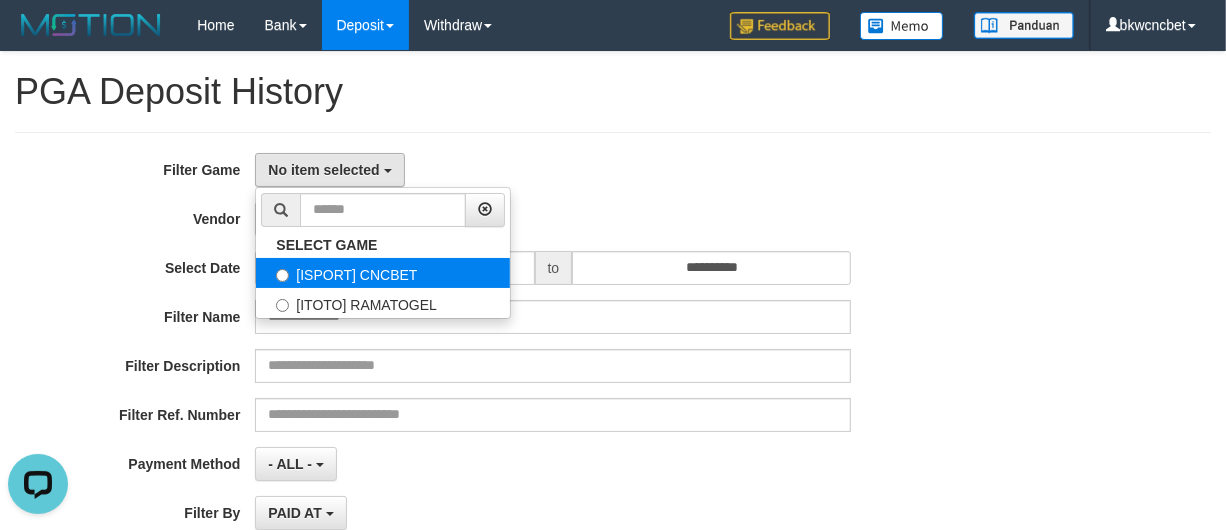select on "****" 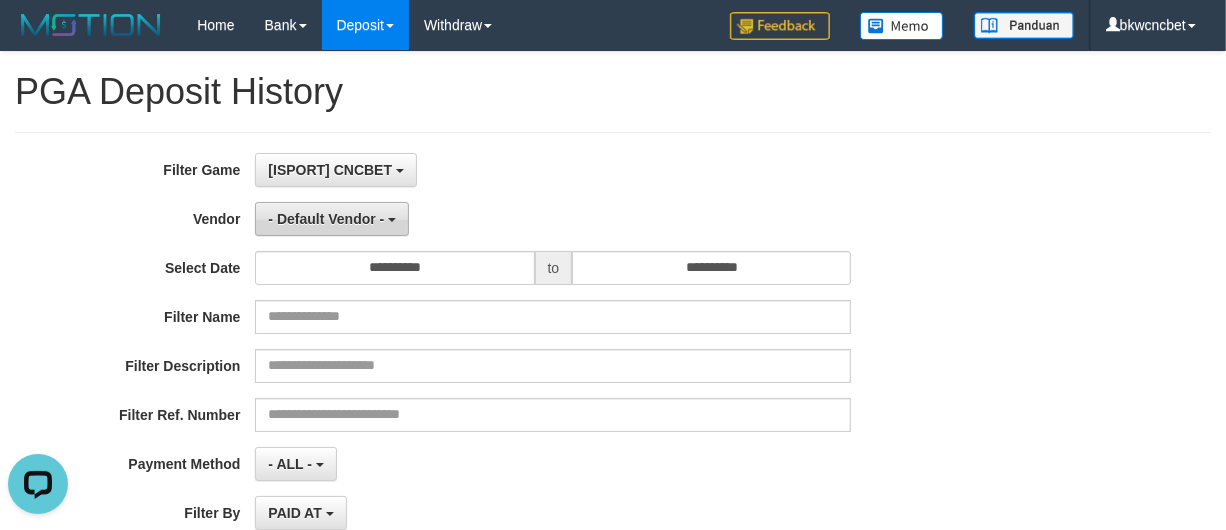 scroll, scrollTop: 17, scrollLeft: 0, axis: vertical 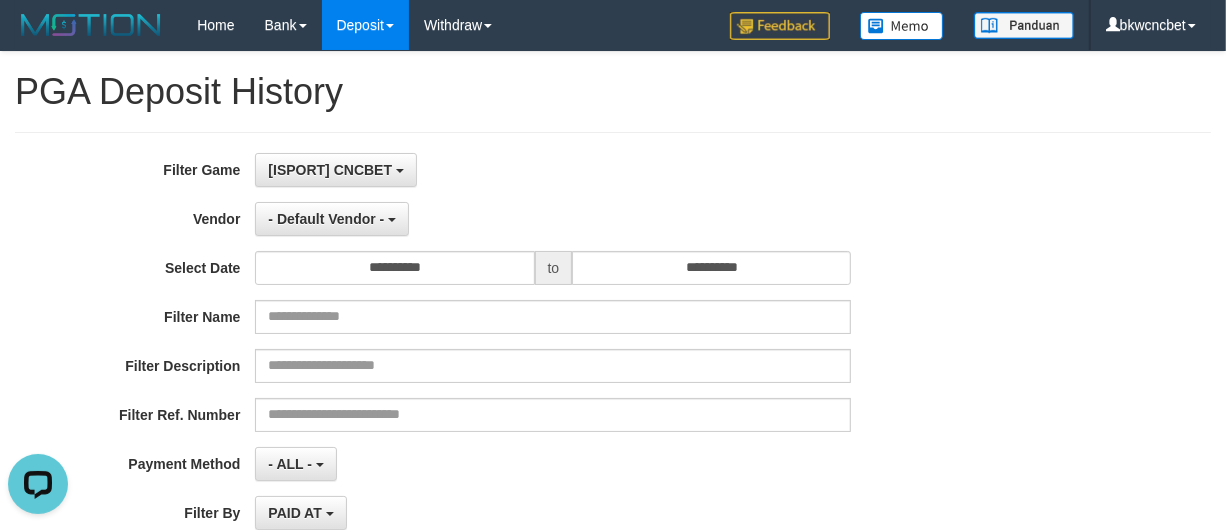 click on "**********" at bounding box center (511, 397) 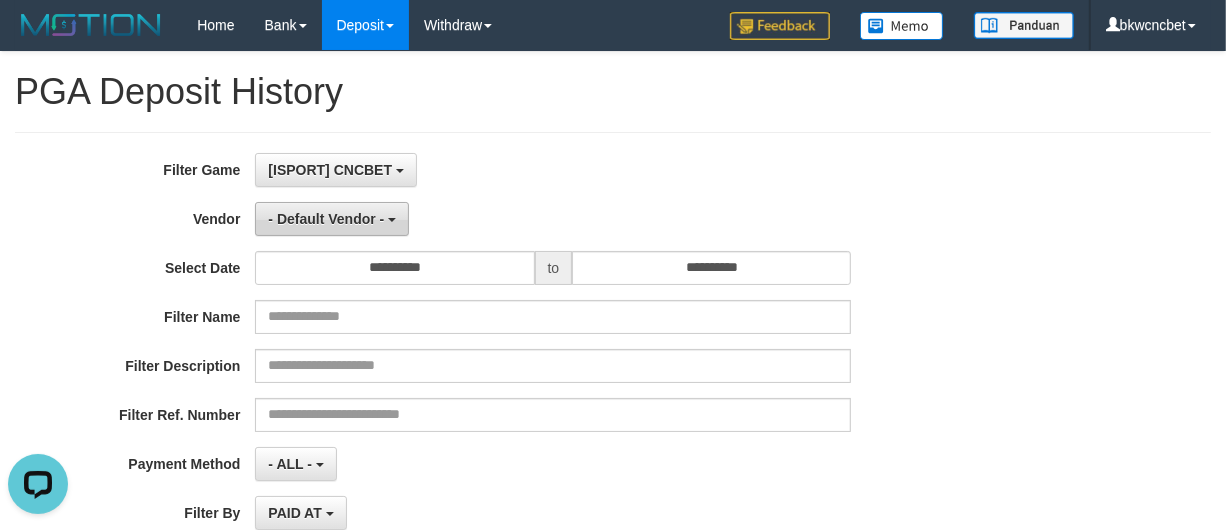 click on "- Default Vendor -" at bounding box center (326, 219) 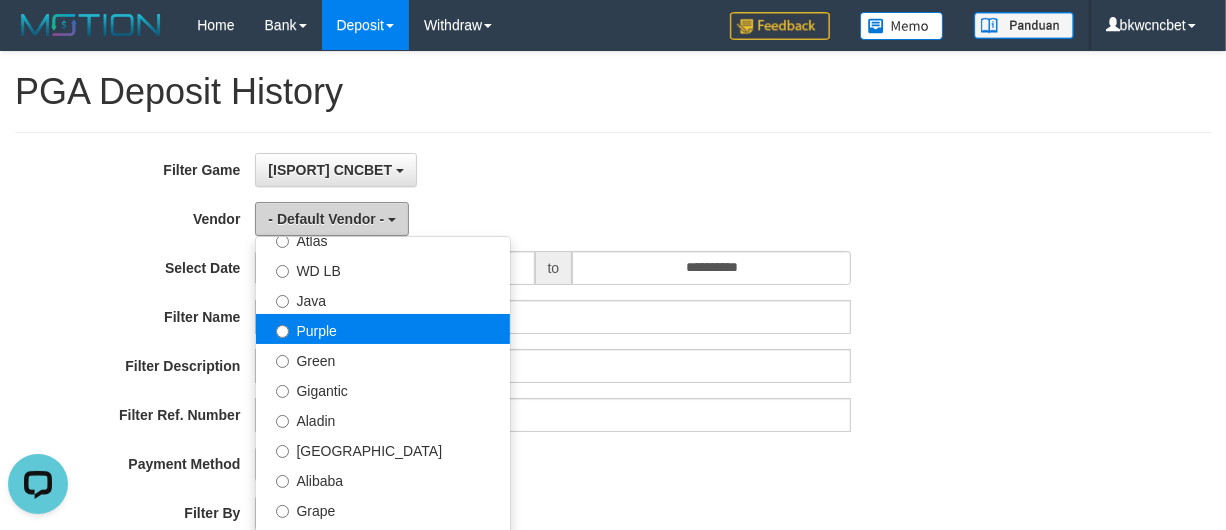 scroll, scrollTop: 208, scrollLeft: 0, axis: vertical 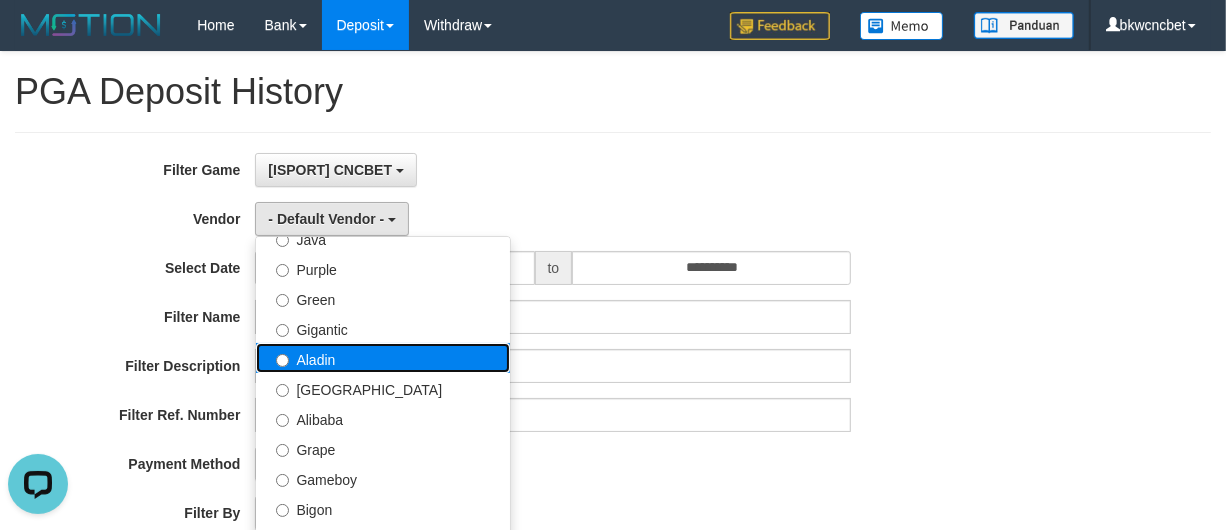 click on "Aladin" at bounding box center (383, 358) 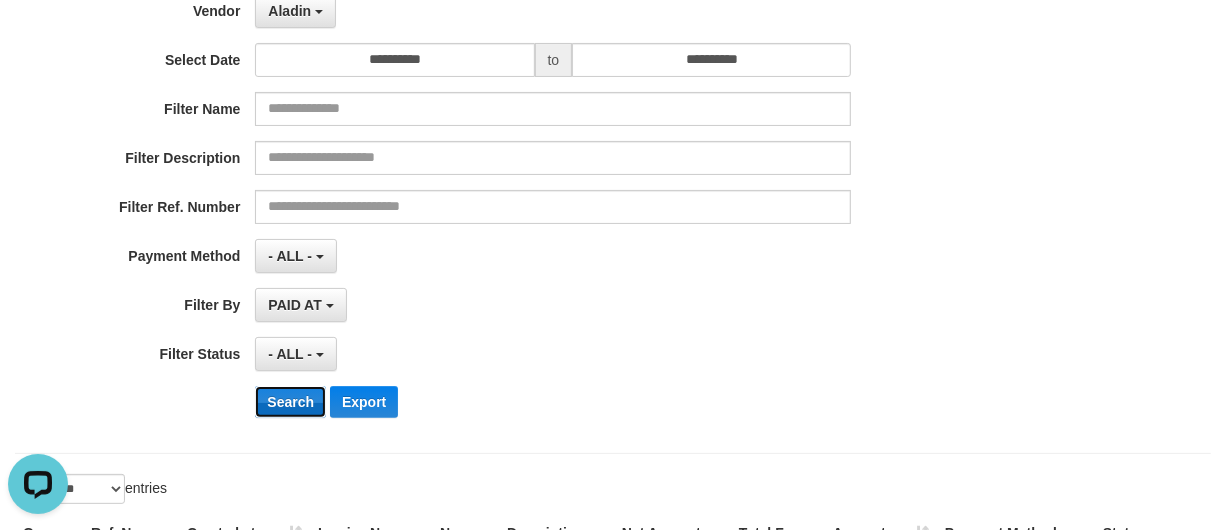 click on "Search" at bounding box center [290, 402] 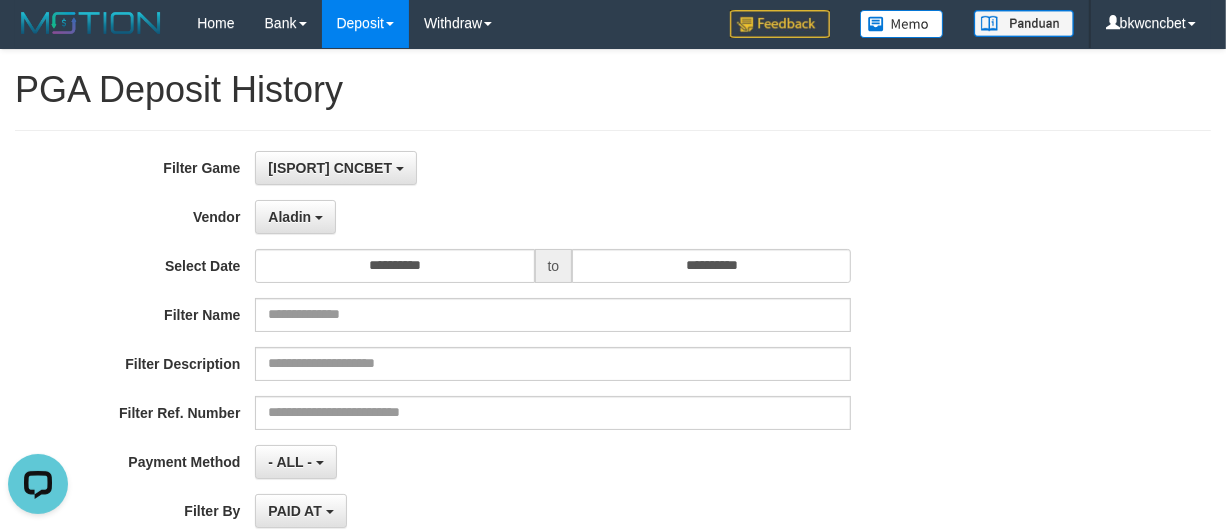 scroll, scrollTop: 0, scrollLeft: 0, axis: both 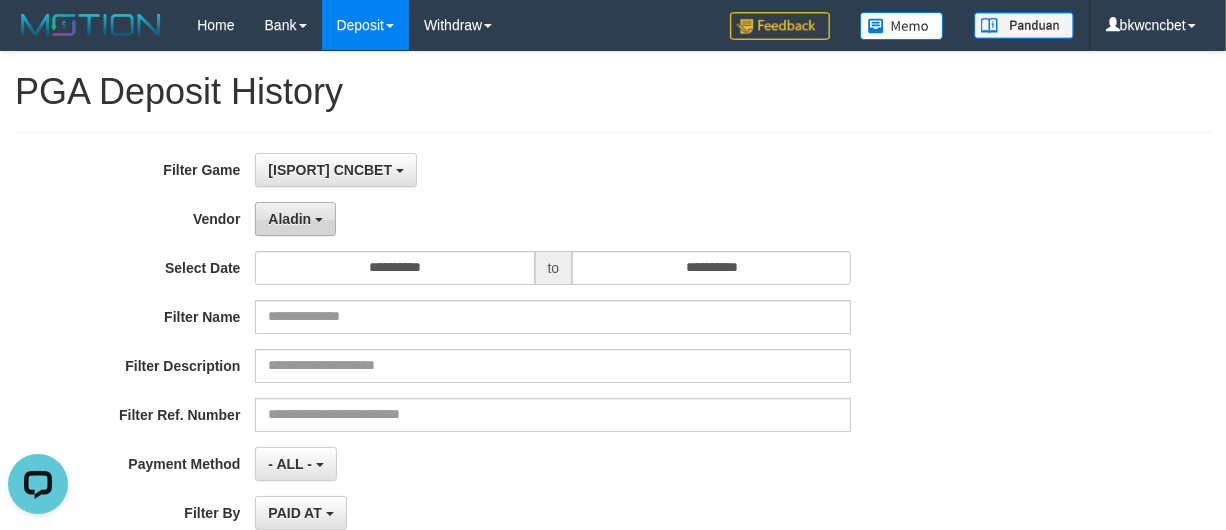click on "Aladin" at bounding box center (289, 219) 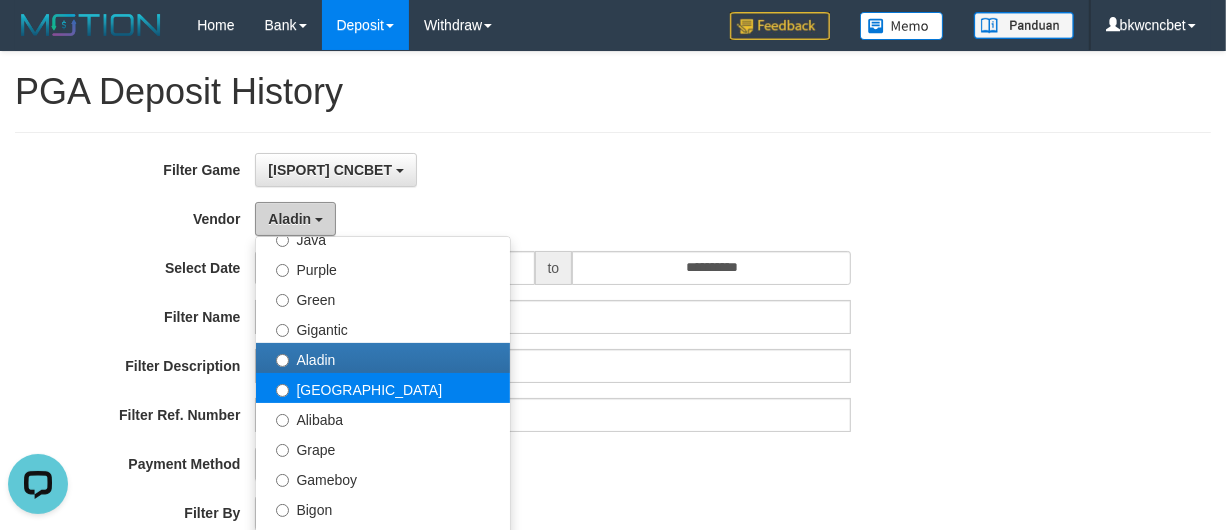 scroll, scrollTop: 417, scrollLeft: 0, axis: vertical 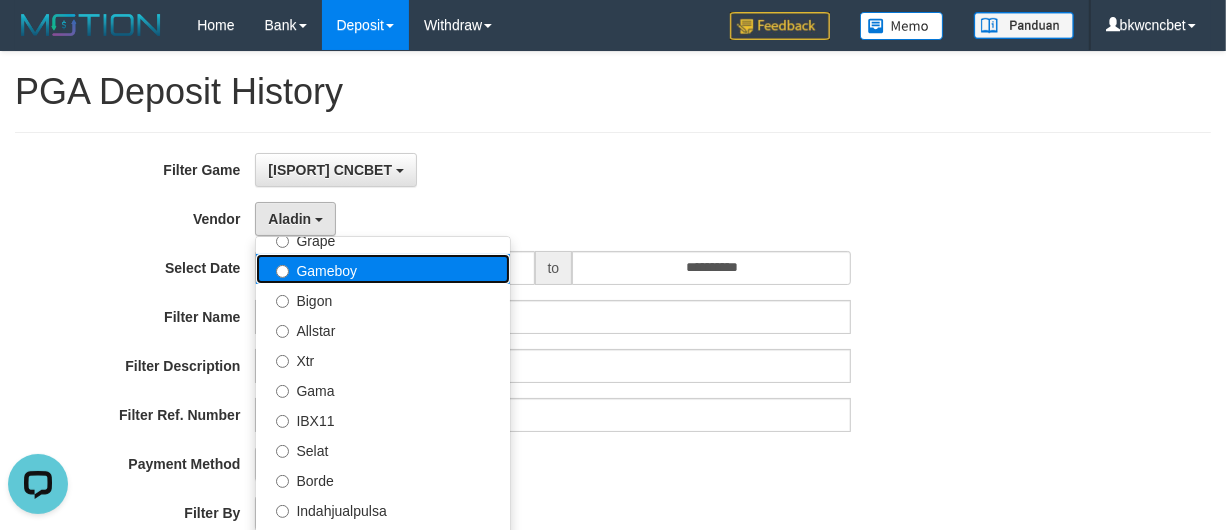 click on "Gameboy" at bounding box center [383, 269] 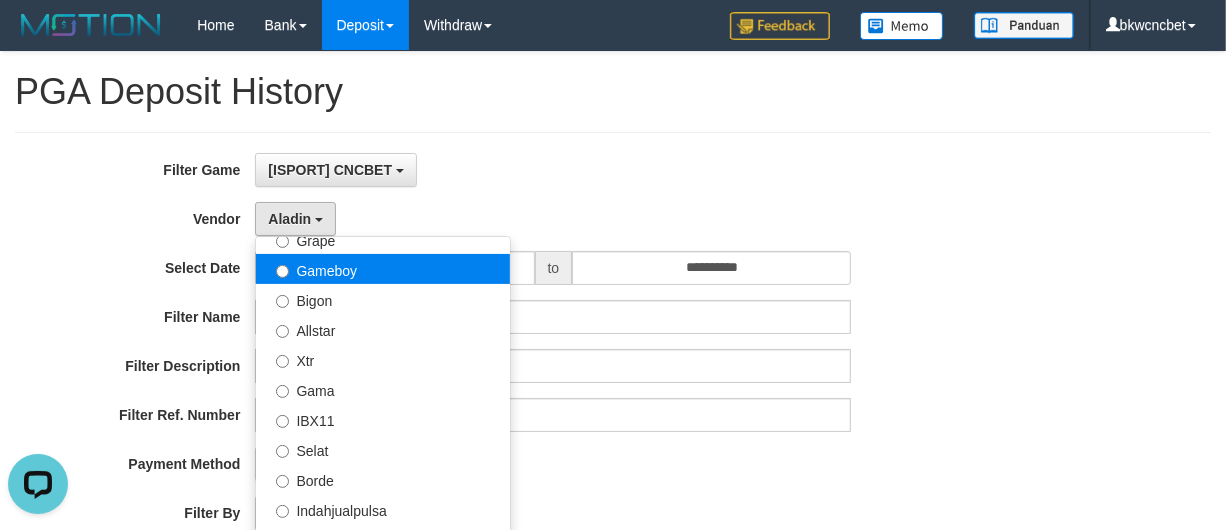 select on "**********" 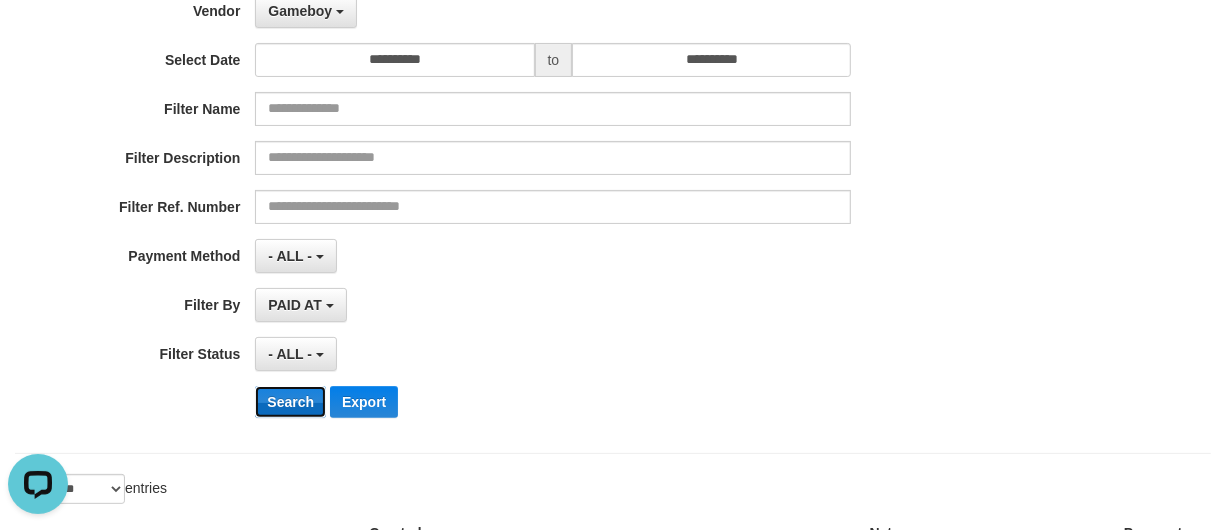 click on "Search" at bounding box center (290, 402) 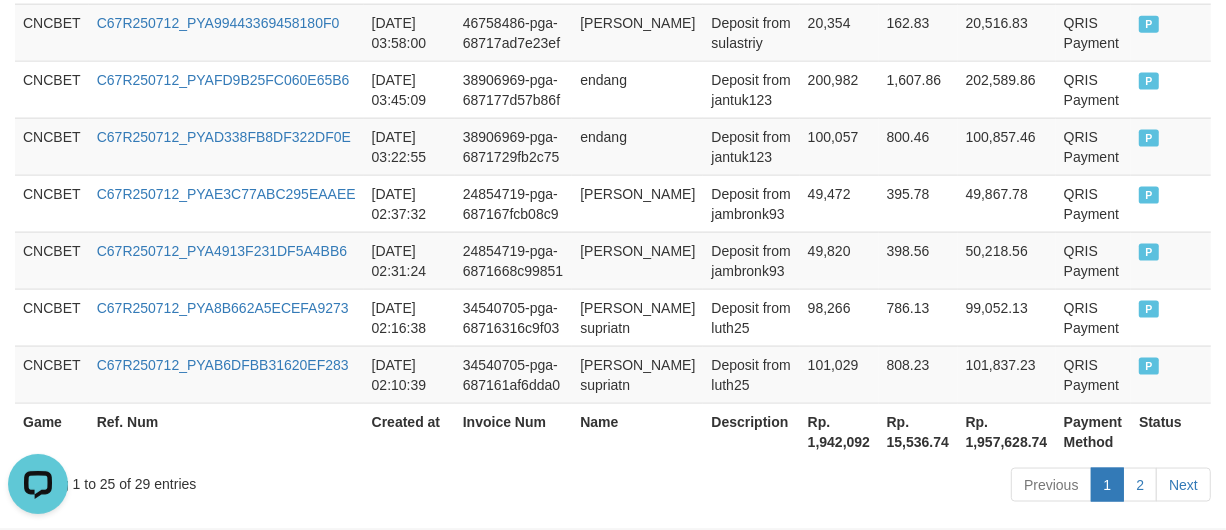 scroll, scrollTop: 1961, scrollLeft: 0, axis: vertical 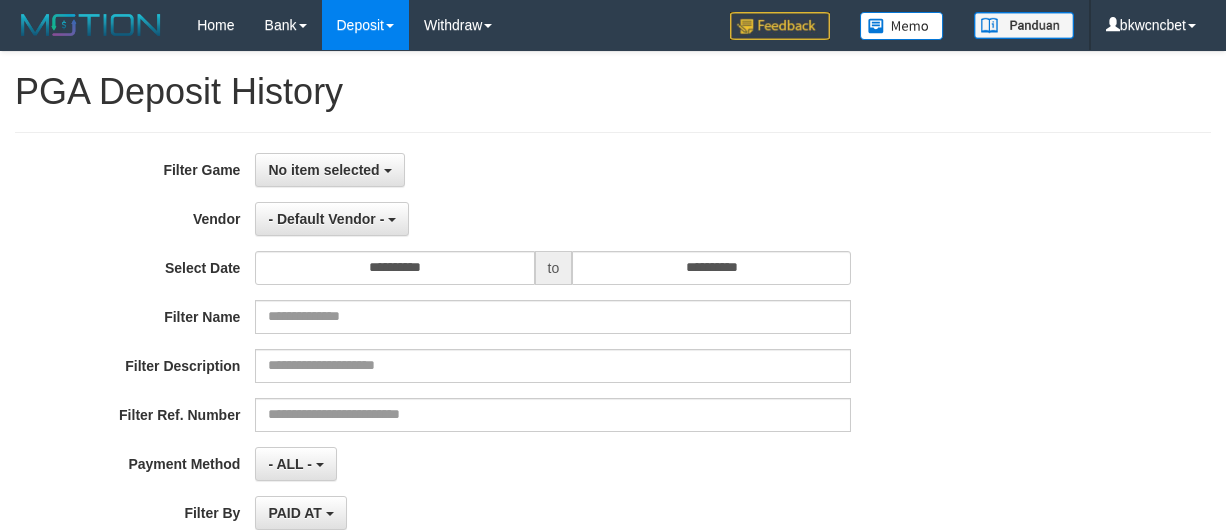 select 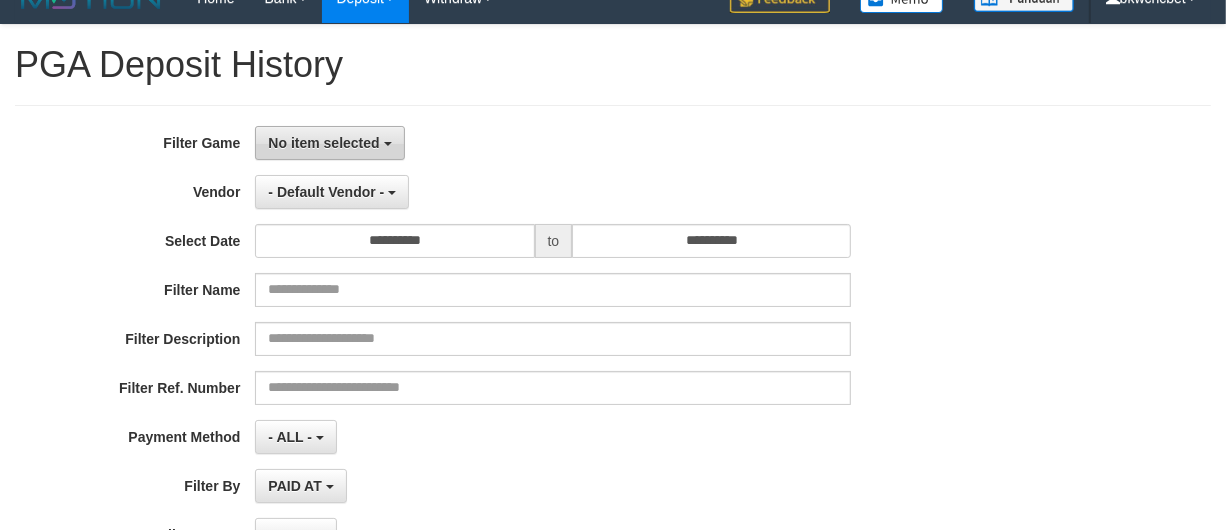 scroll, scrollTop: 0, scrollLeft: 0, axis: both 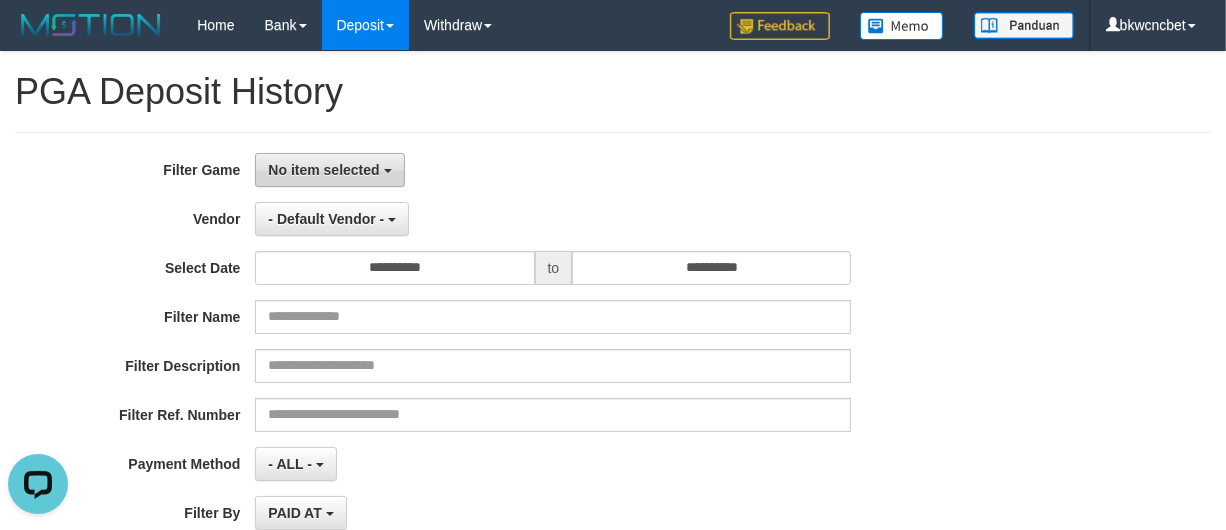 click on "No item selected" at bounding box center (323, 170) 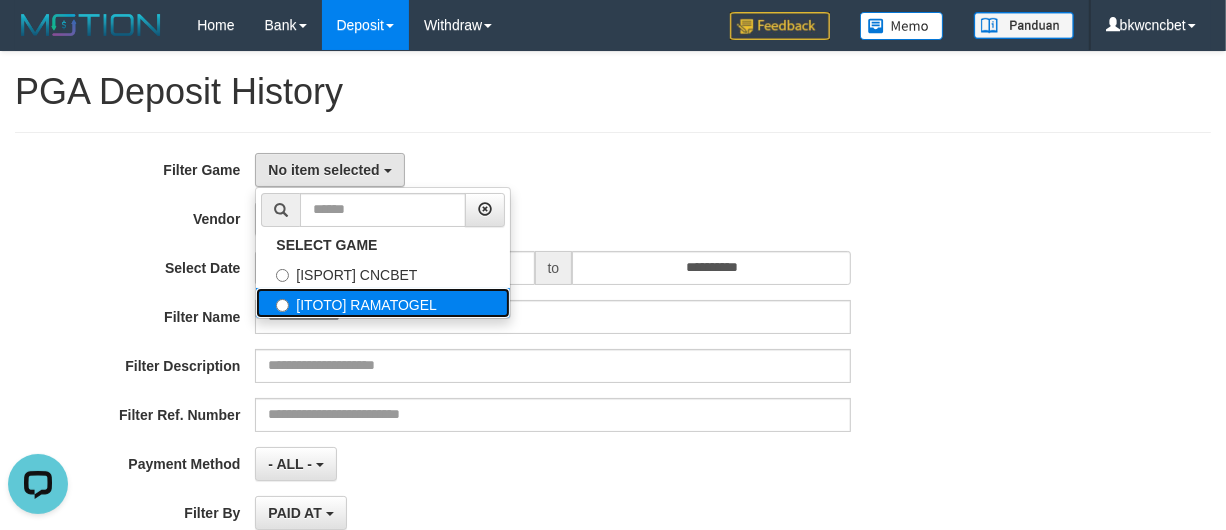 click on "[ITOTO] RAMATOGEL" at bounding box center [383, 303] 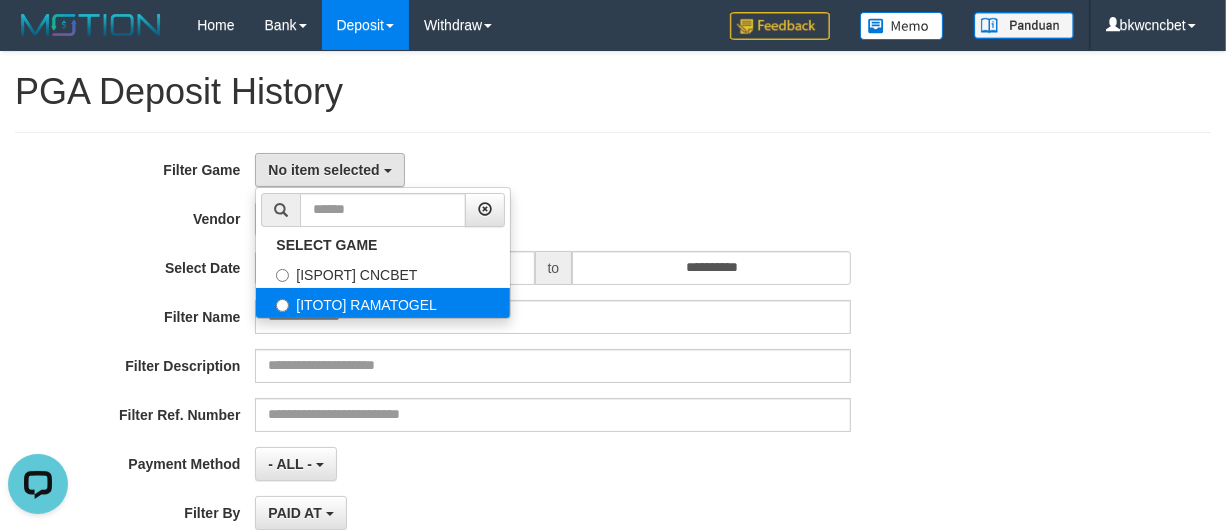 select on "****" 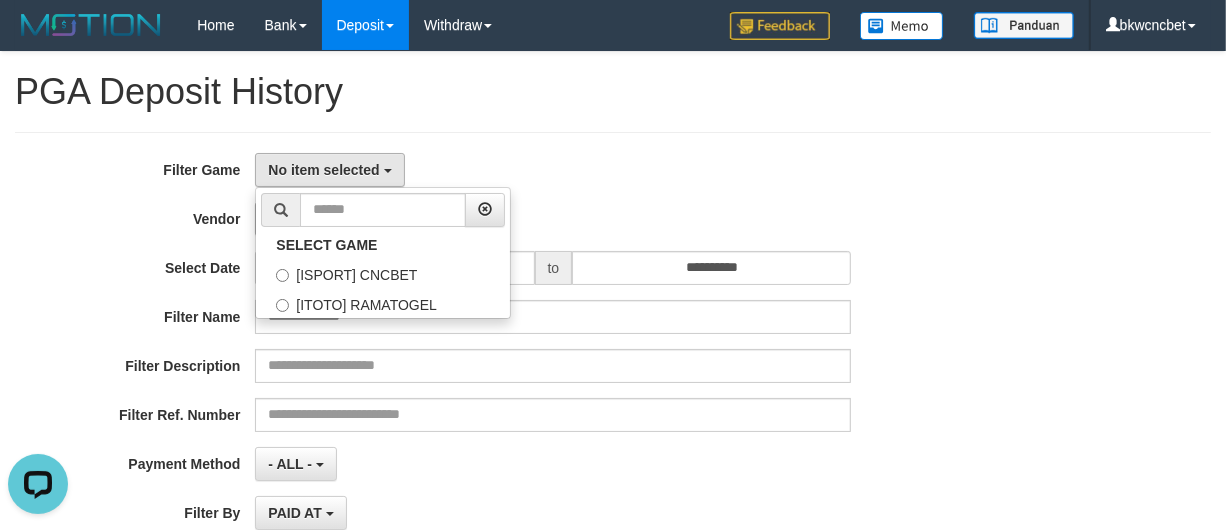 scroll, scrollTop: 35, scrollLeft: 0, axis: vertical 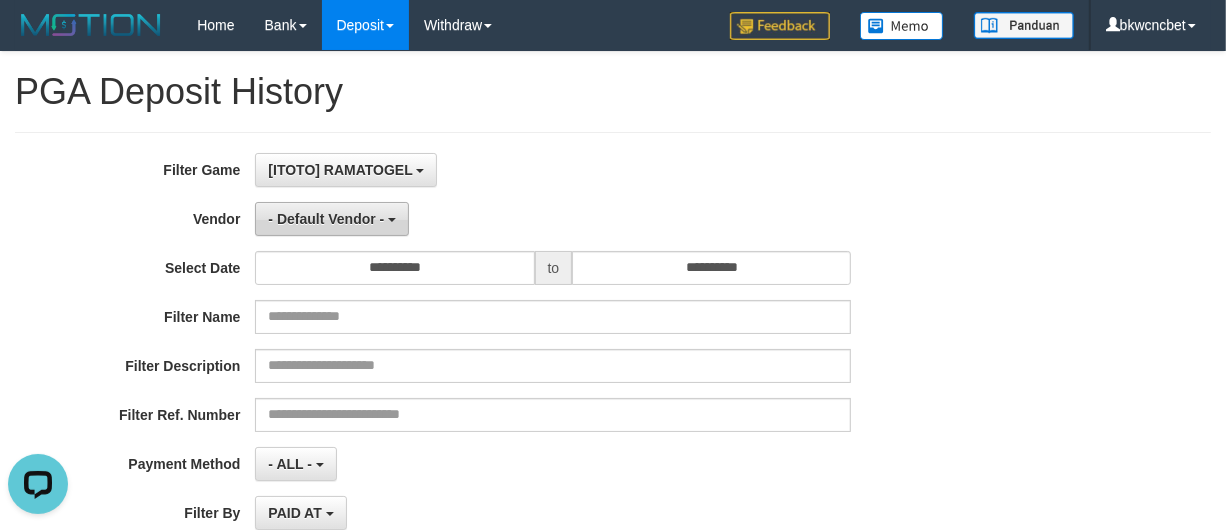 click on "- Default Vendor -" at bounding box center (332, 219) 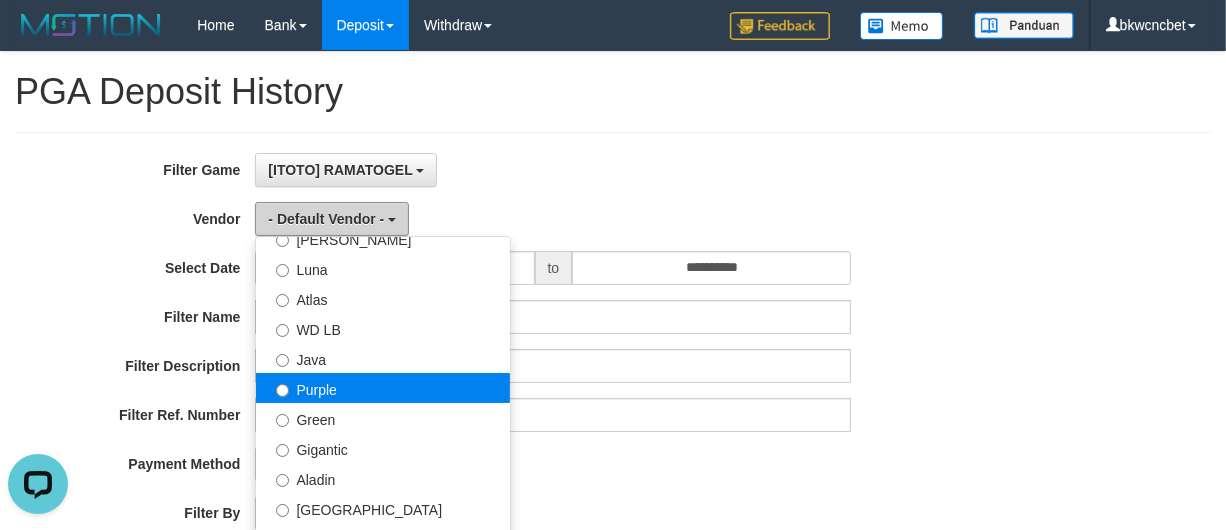 scroll, scrollTop: 208, scrollLeft: 0, axis: vertical 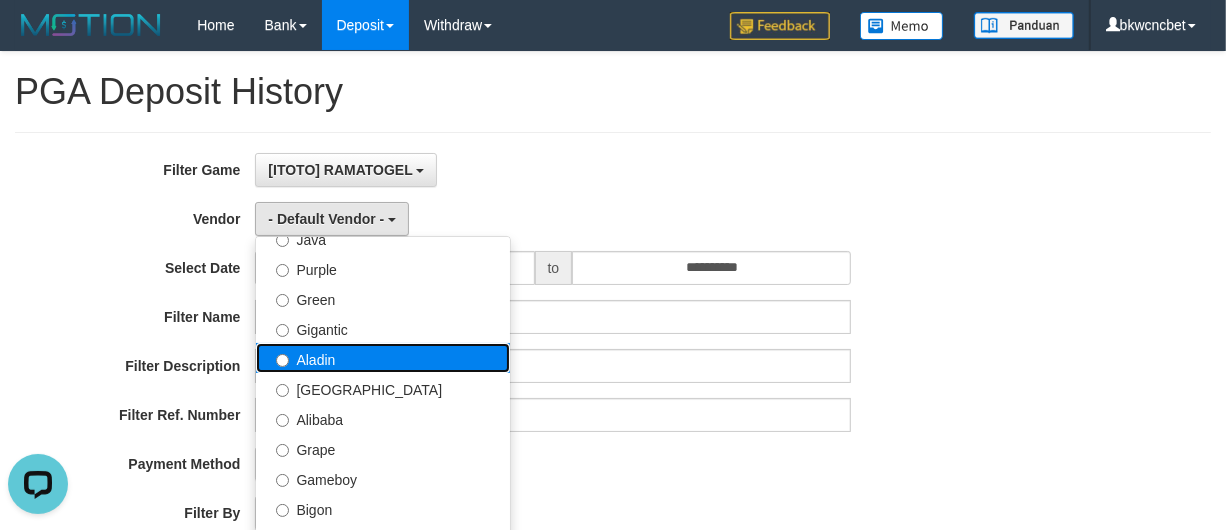 click on "Aladin" at bounding box center (383, 358) 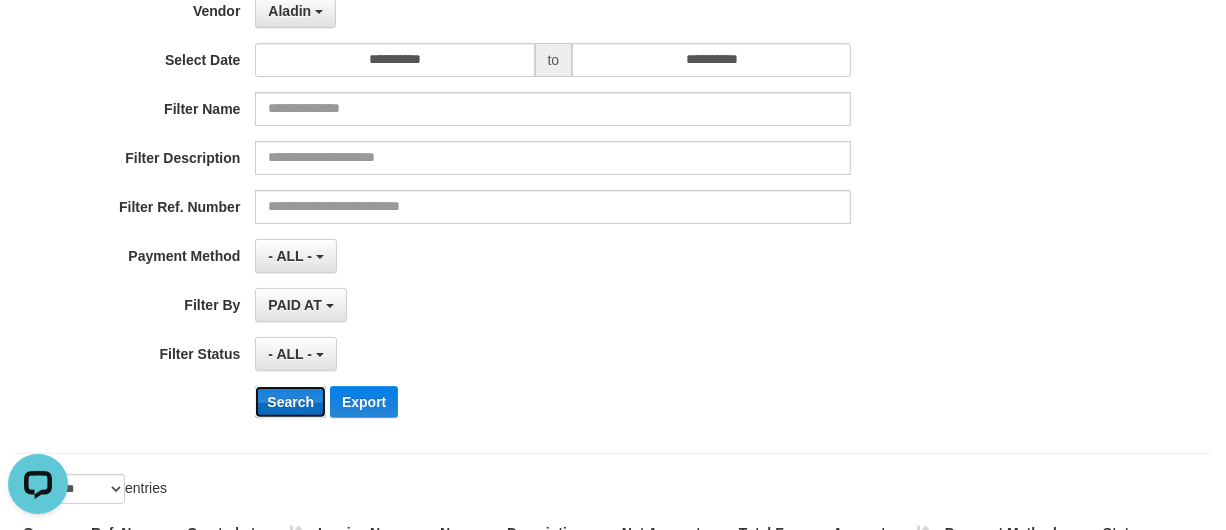 click on "Search" at bounding box center (290, 402) 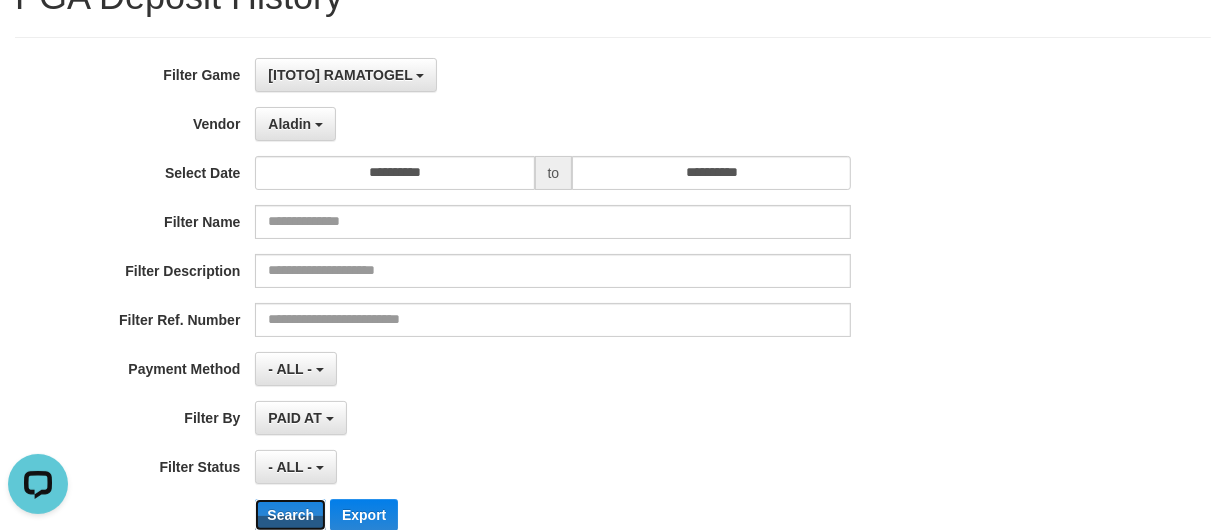 scroll, scrollTop: 0, scrollLeft: 0, axis: both 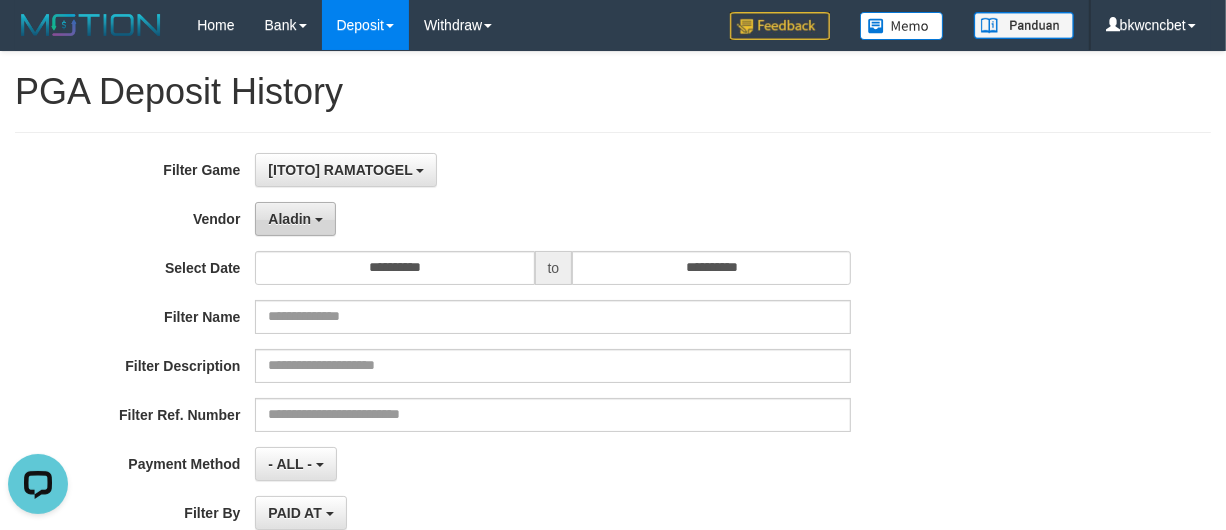 click on "Aladin" at bounding box center [289, 219] 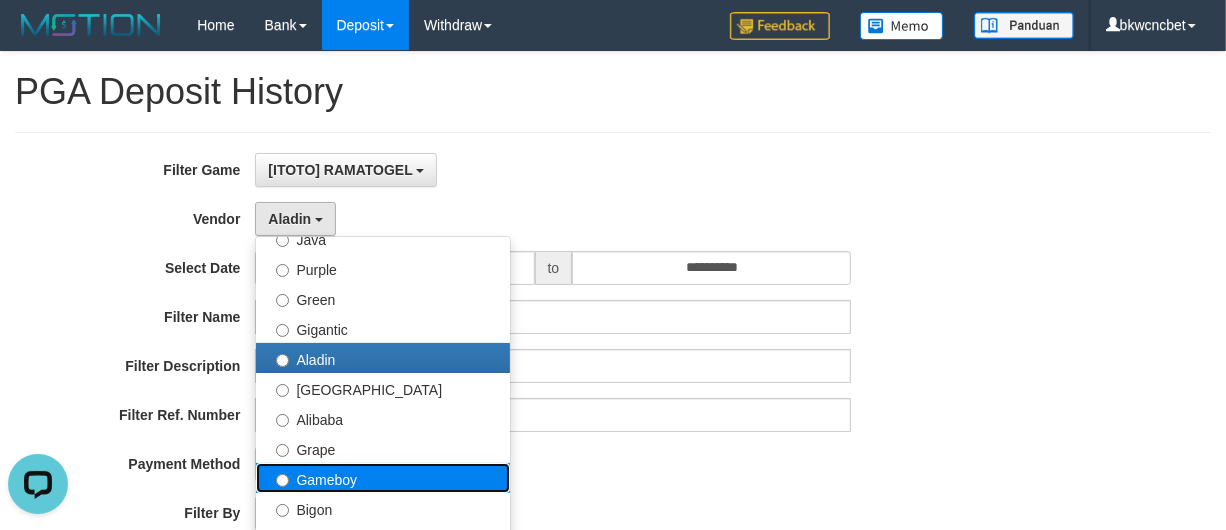 click on "Gameboy" at bounding box center [383, 478] 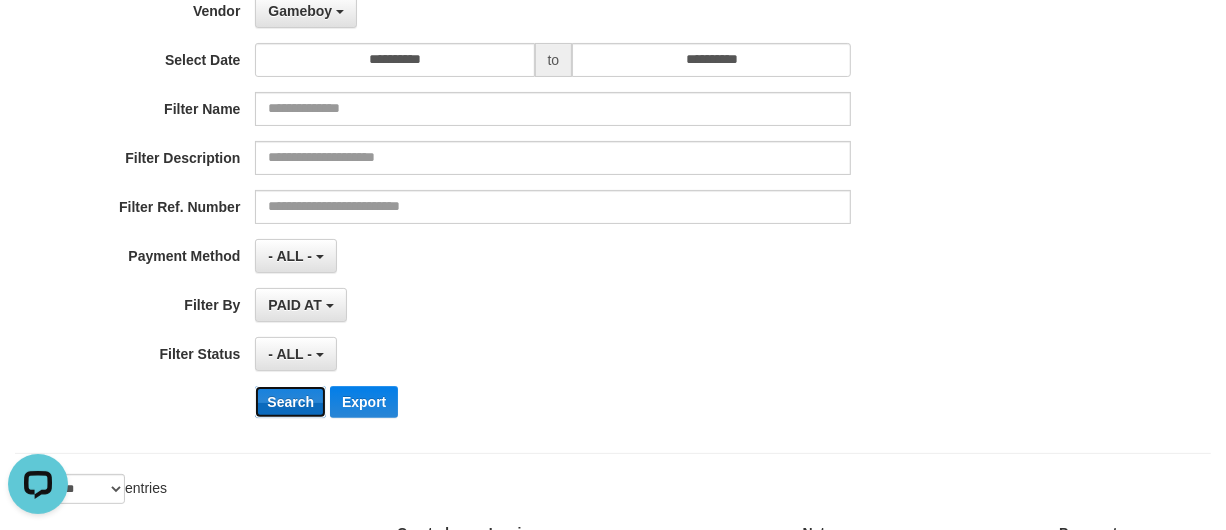 click on "Search" at bounding box center (290, 402) 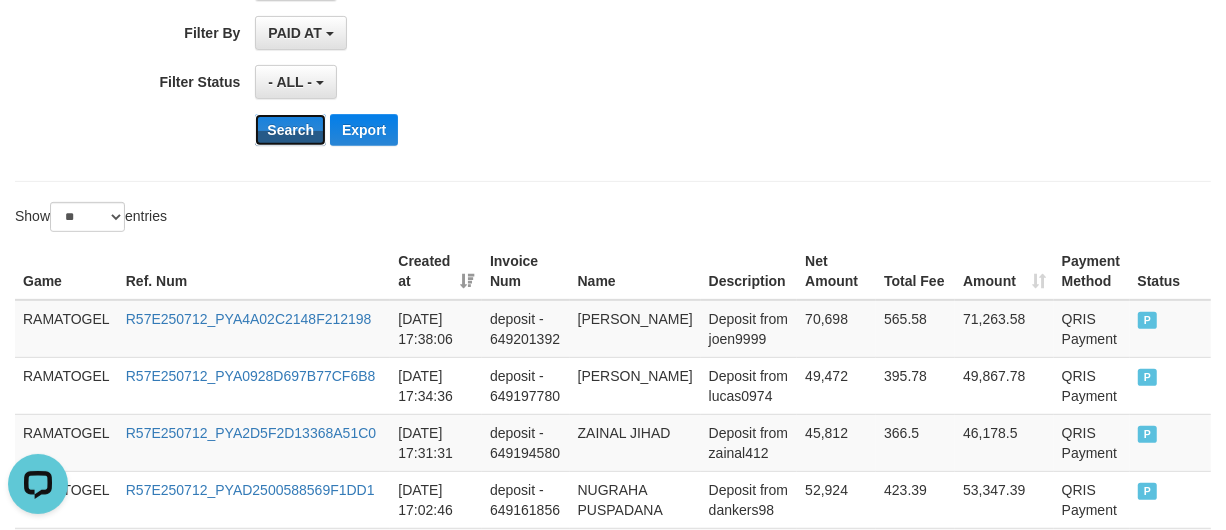 scroll, scrollTop: 66, scrollLeft: 0, axis: vertical 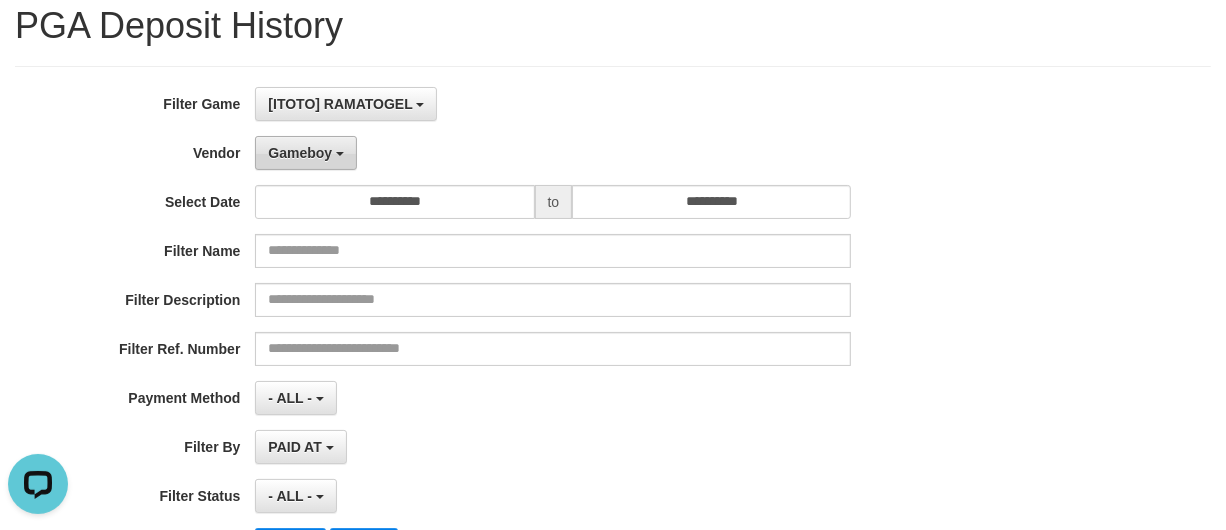click on "Gameboy" at bounding box center (300, 153) 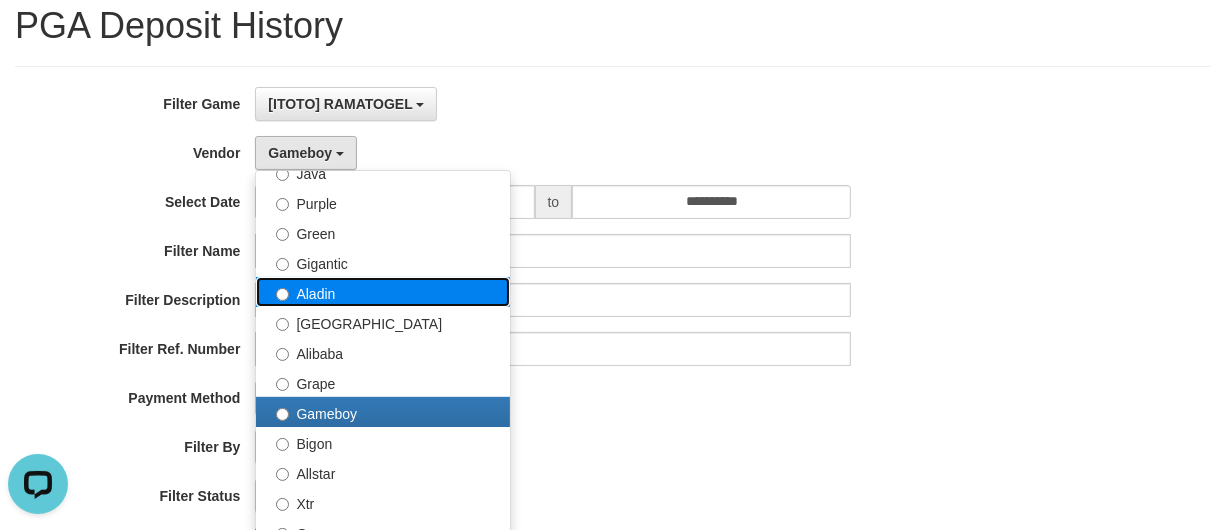 click on "Aladin" at bounding box center [383, 292] 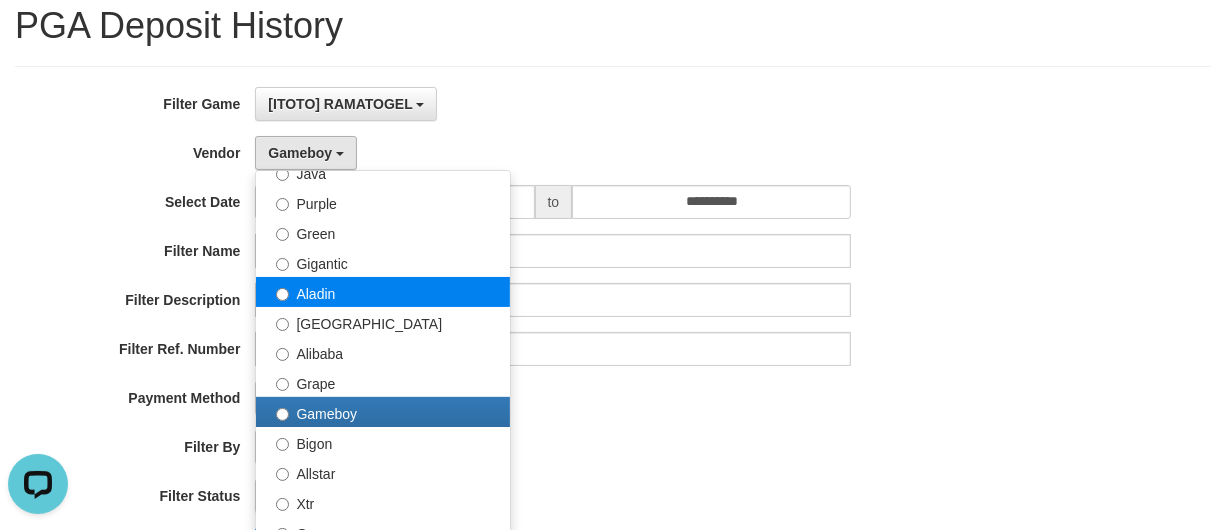 select on "**********" 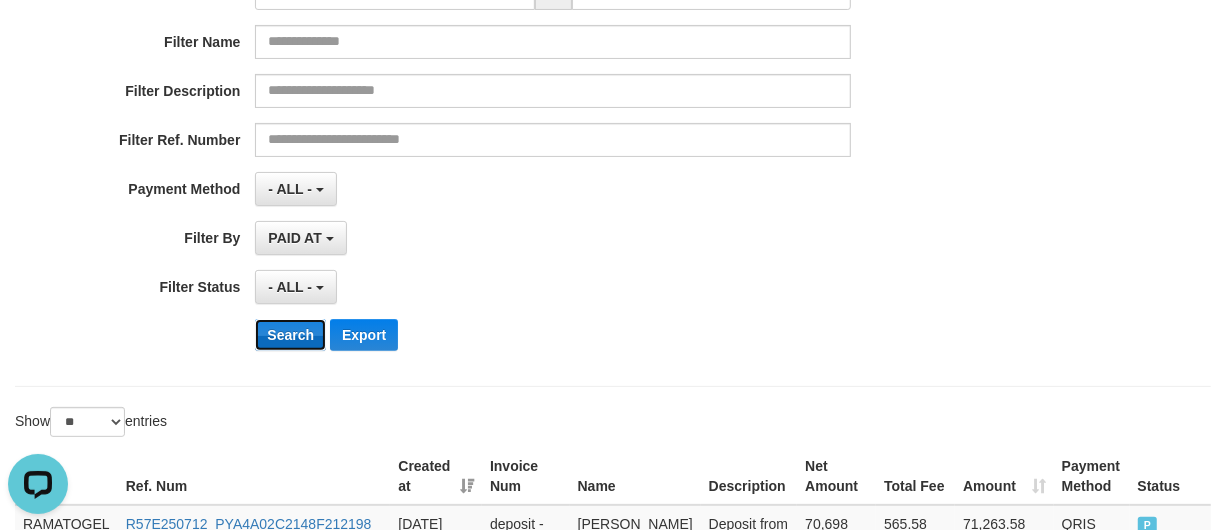 click on "Search" at bounding box center (290, 335) 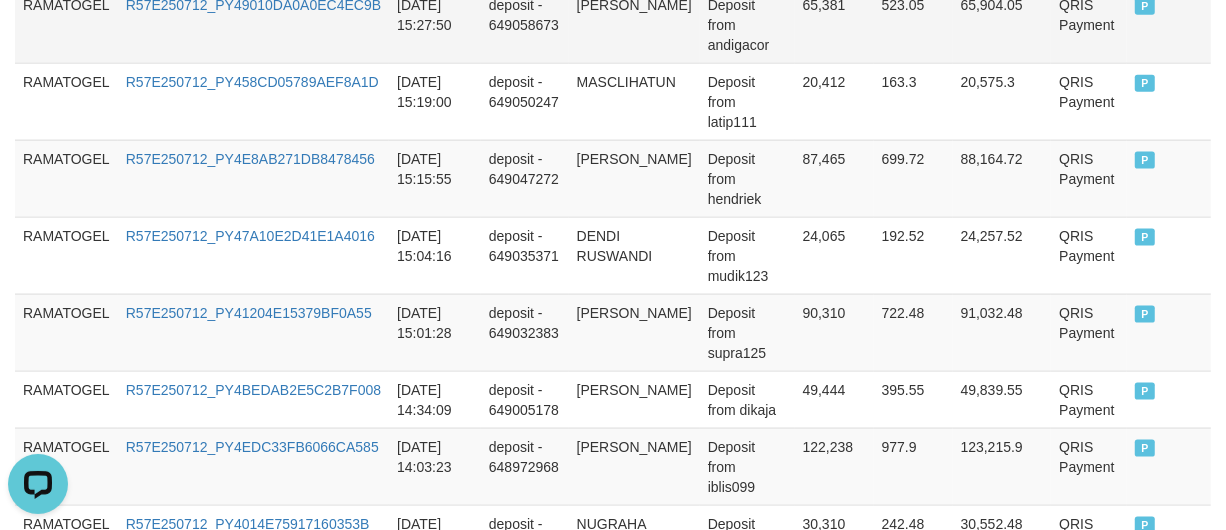 scroll, scrollTop: 1921, scrollLeft: 0, axis: vertical 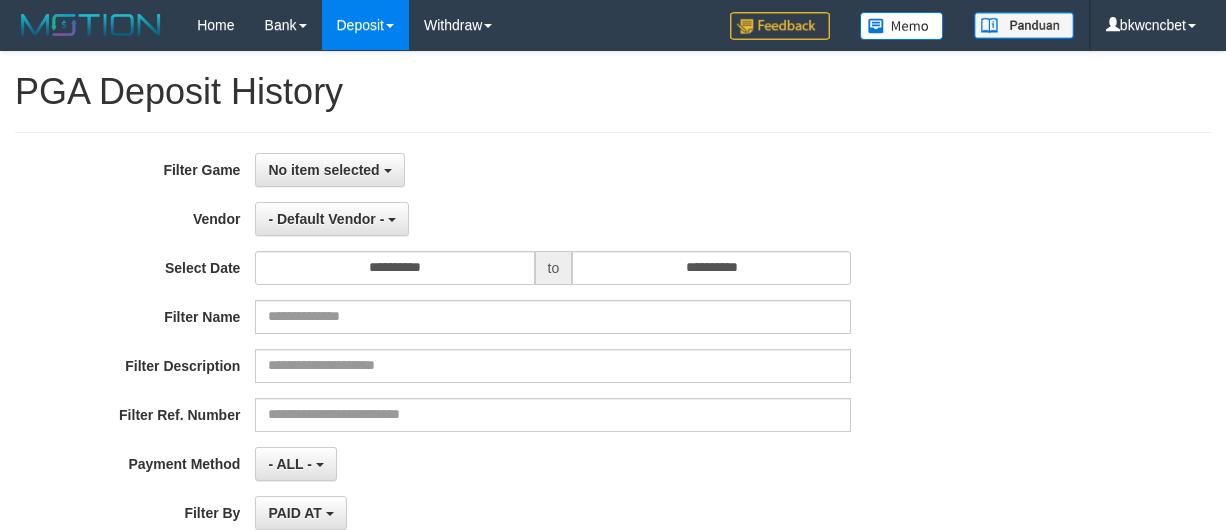 select 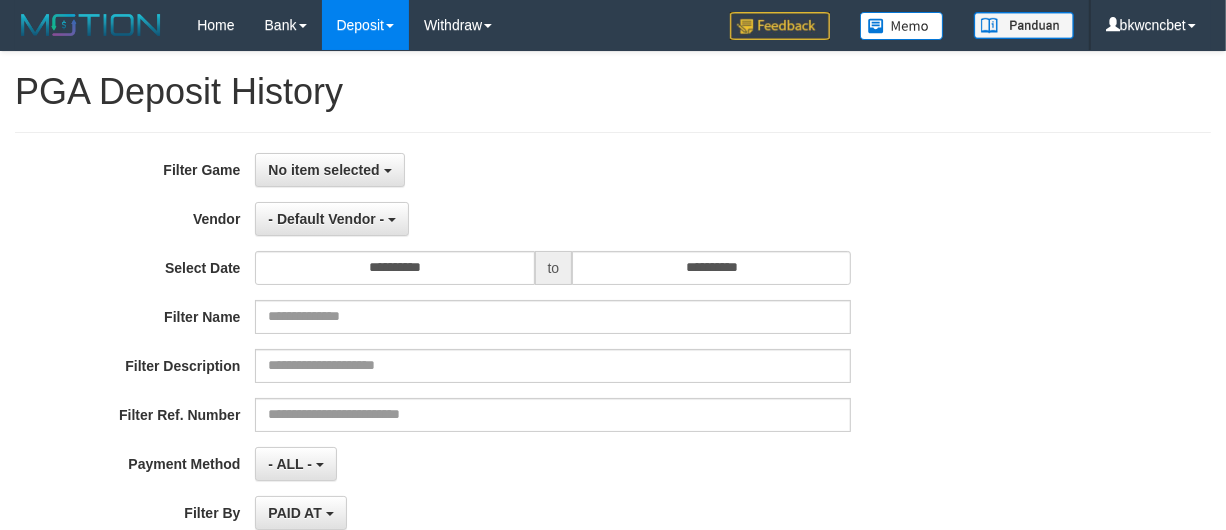 scroll, scrollTop: 395, scrollLeft: 0, axis: vertical 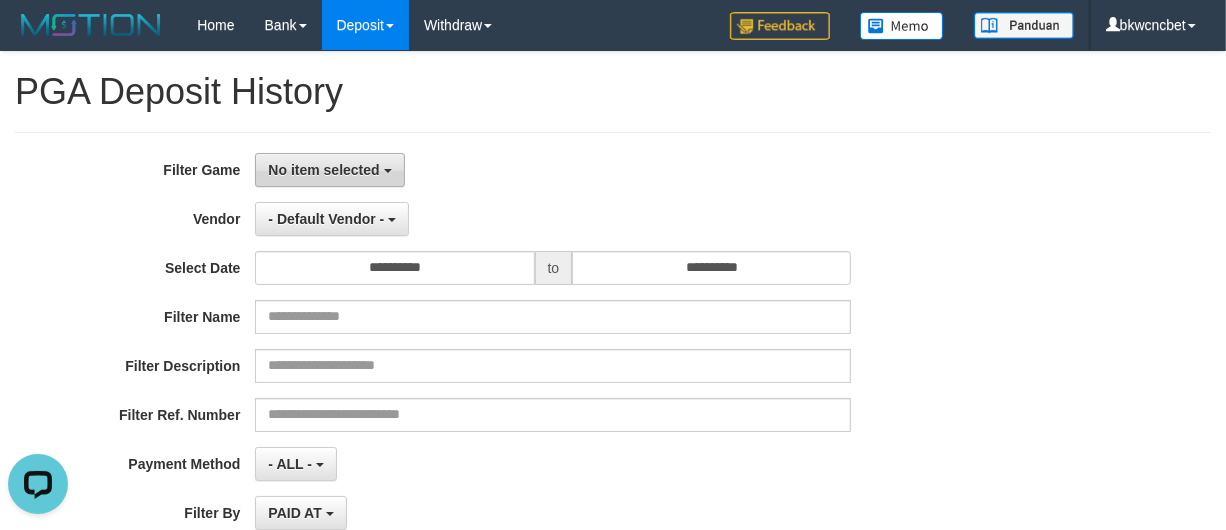 click on "No item selected" at bounding box center [323, 170] 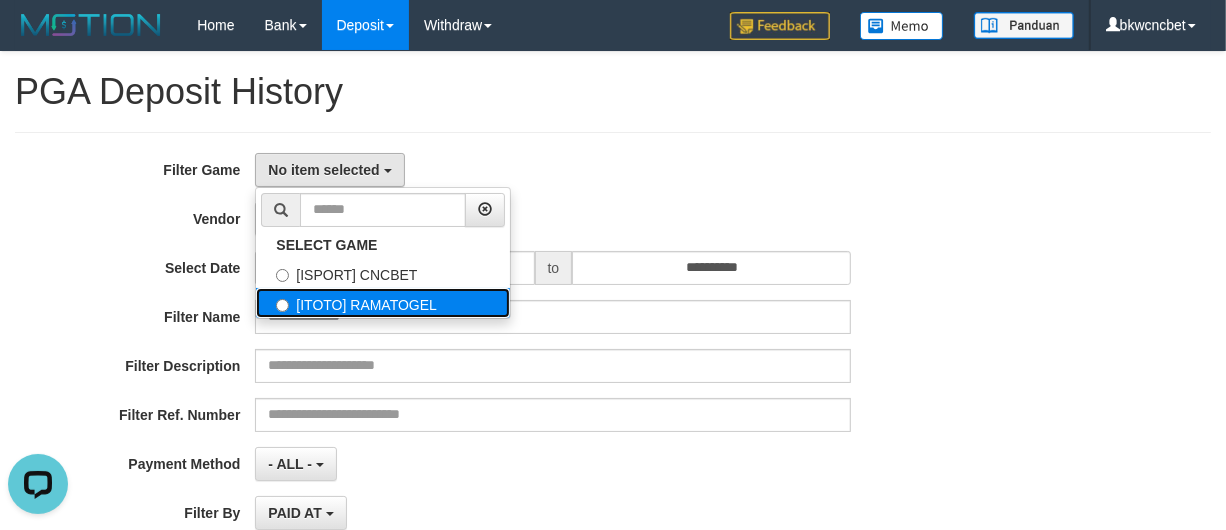 click on "[ITOTO] RAMATOGEL" at bounding box center [383, 303] 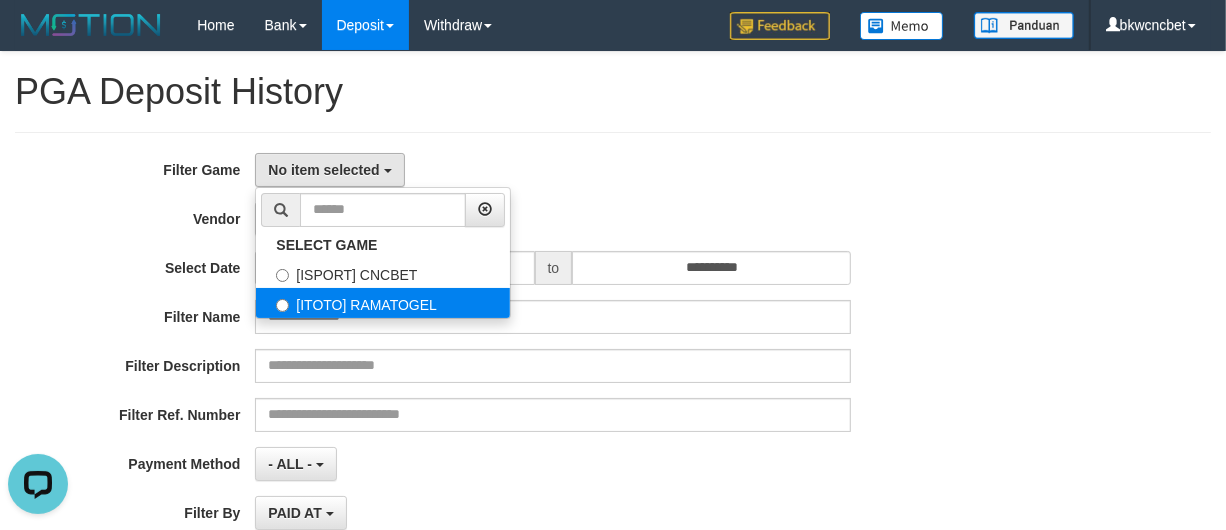 select on "****" 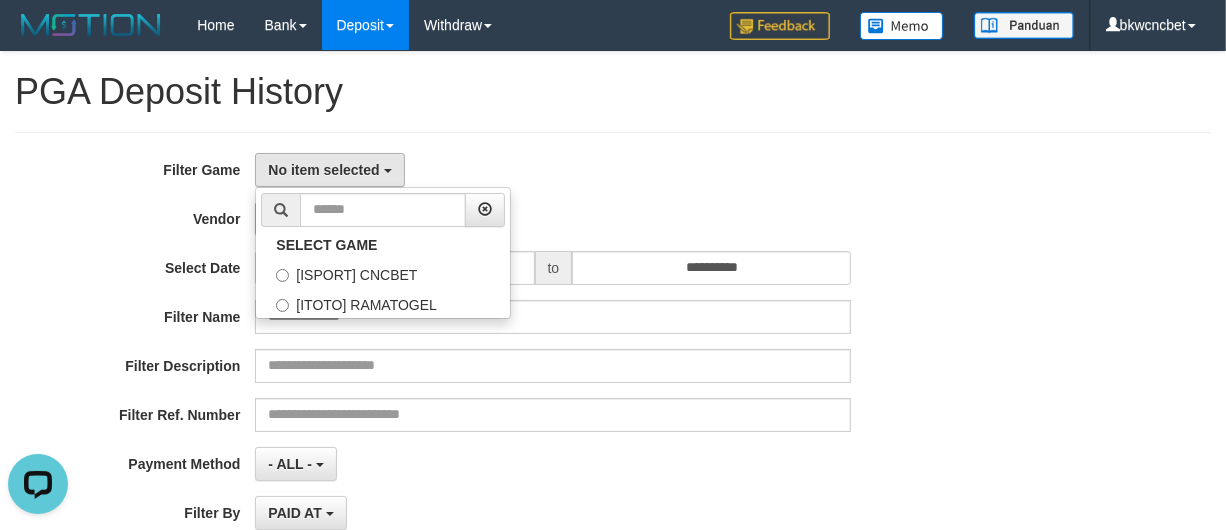 scroll, scrollTop: 35, scrollLeft: 0, axis: vertical 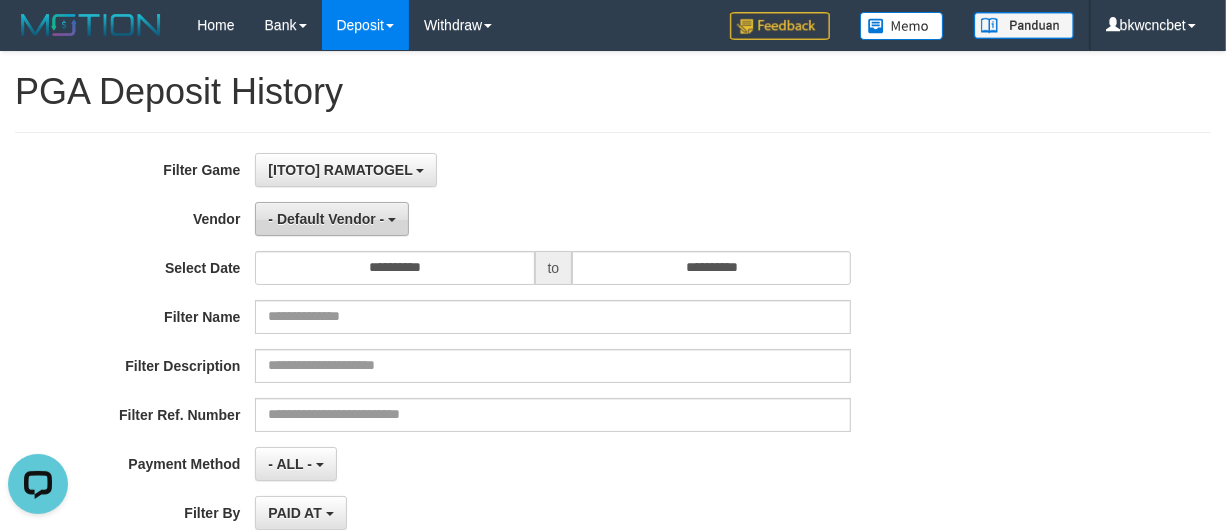 click on "- Default Vendor -" at bounding box center (332, 219) 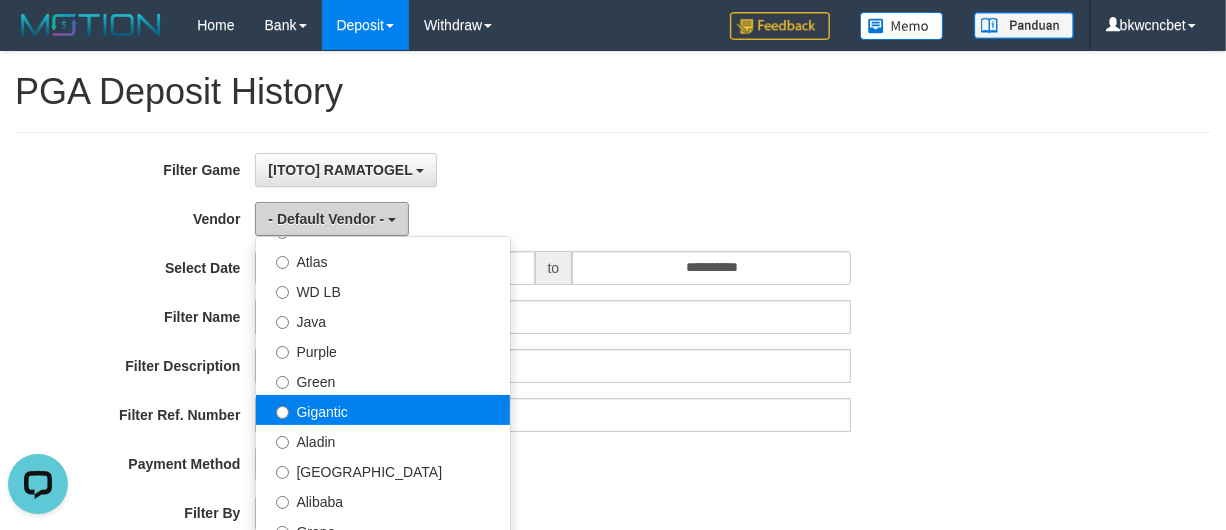 scroll, scrollTop: 208, scrollLeft: 0, axis: vertical 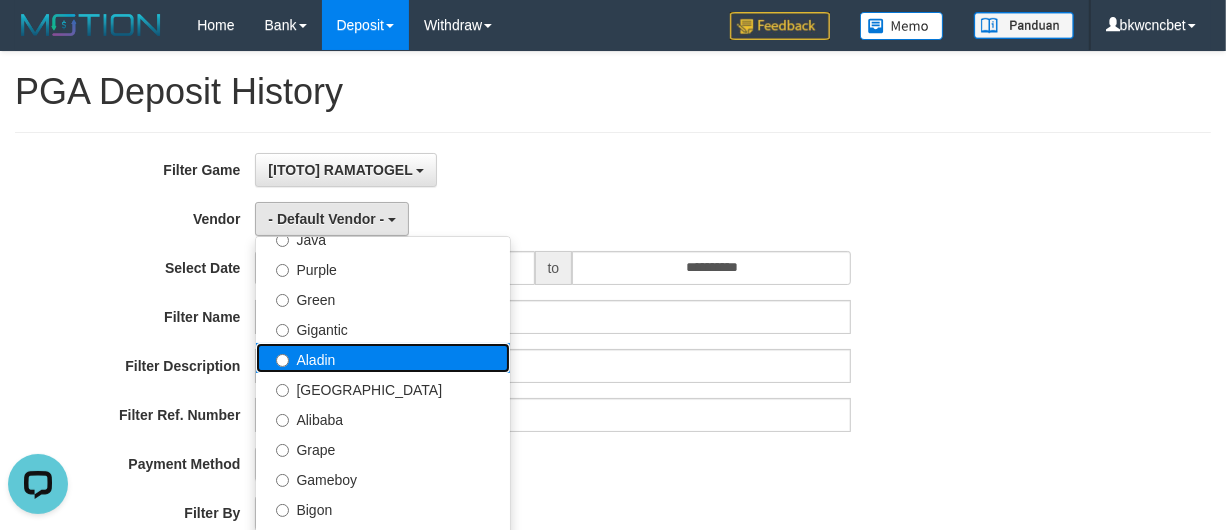 click on "Aladin" at bounding box center (383, 358) 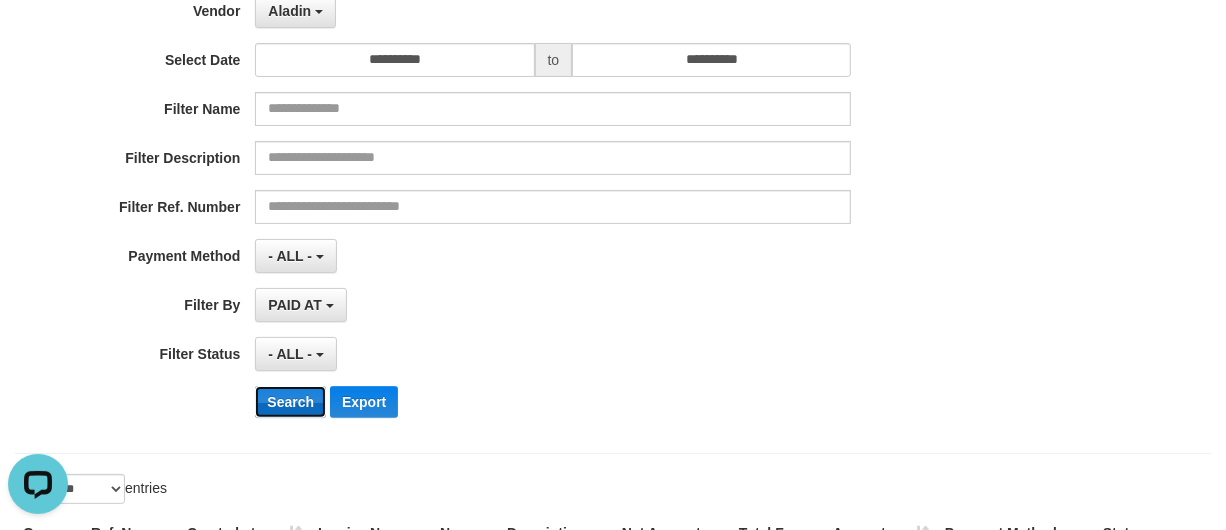 click on "Search" at bounding box center (290, 402) 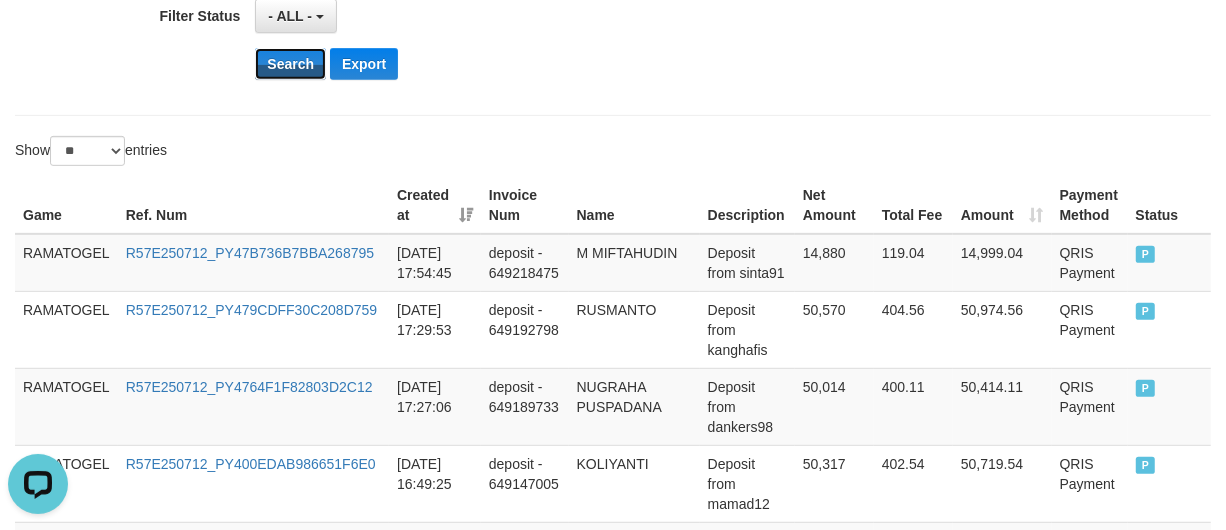 scroll, scrollTop: 46, scrollLeft: 0, axis: vertical 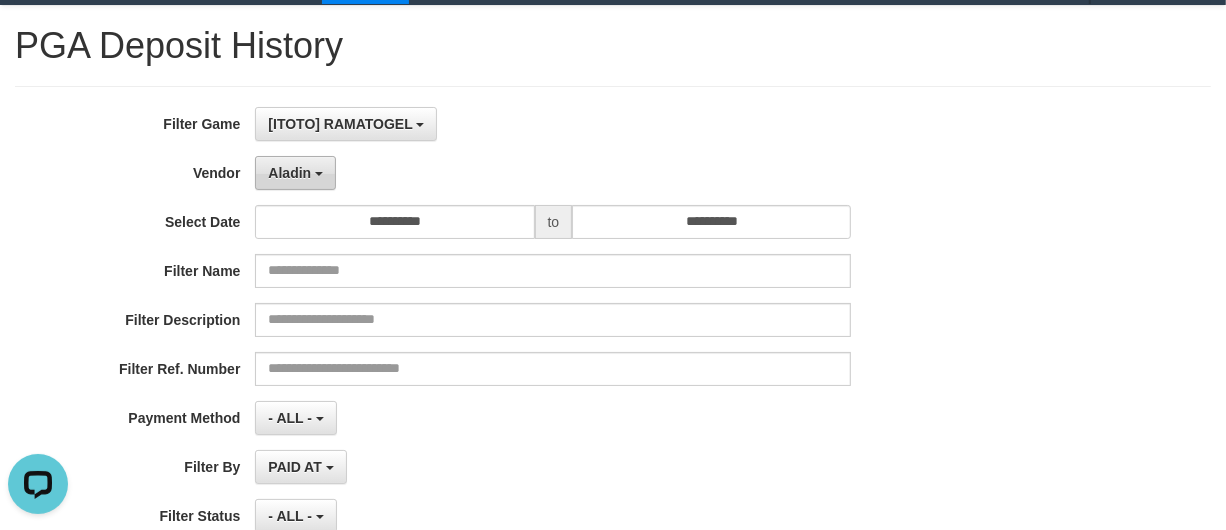 click on "Aladin" at bounding box center (289, 173) 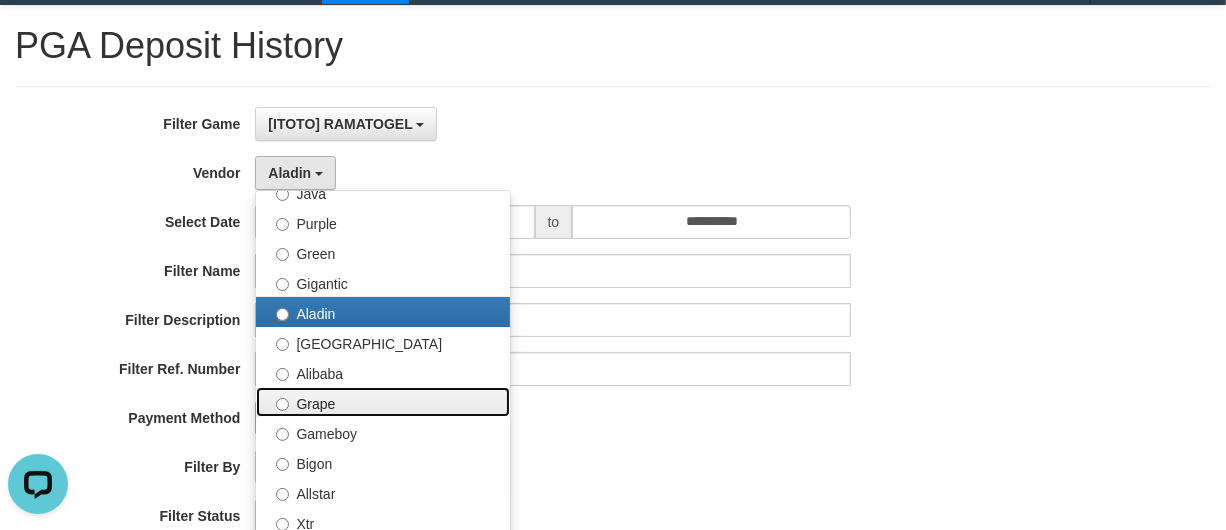 click on "Grape" at bounding box center [383, 402] 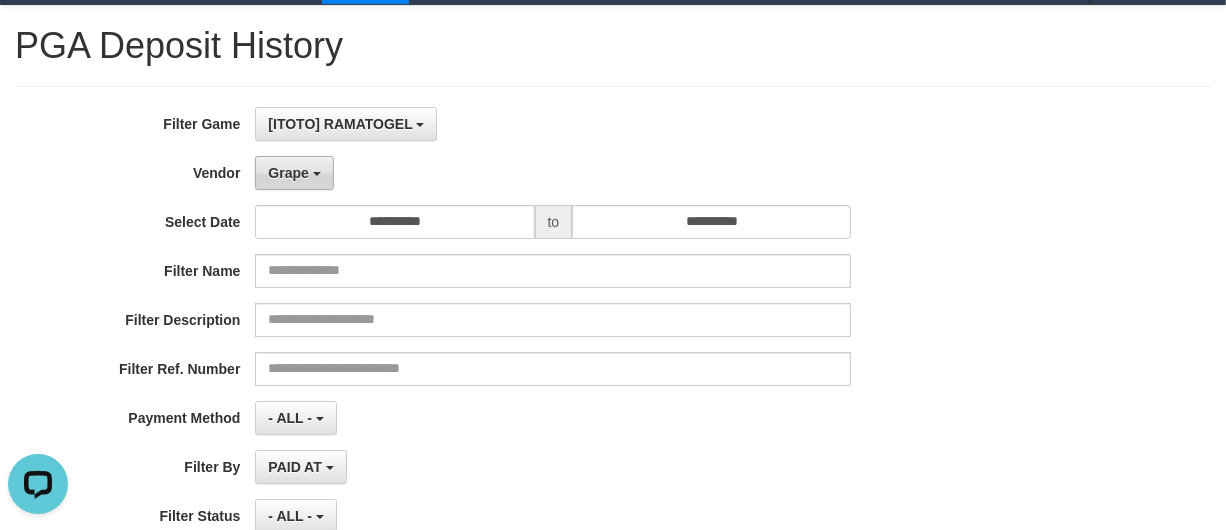 click on "Grape" at bounding box center [294, 173] 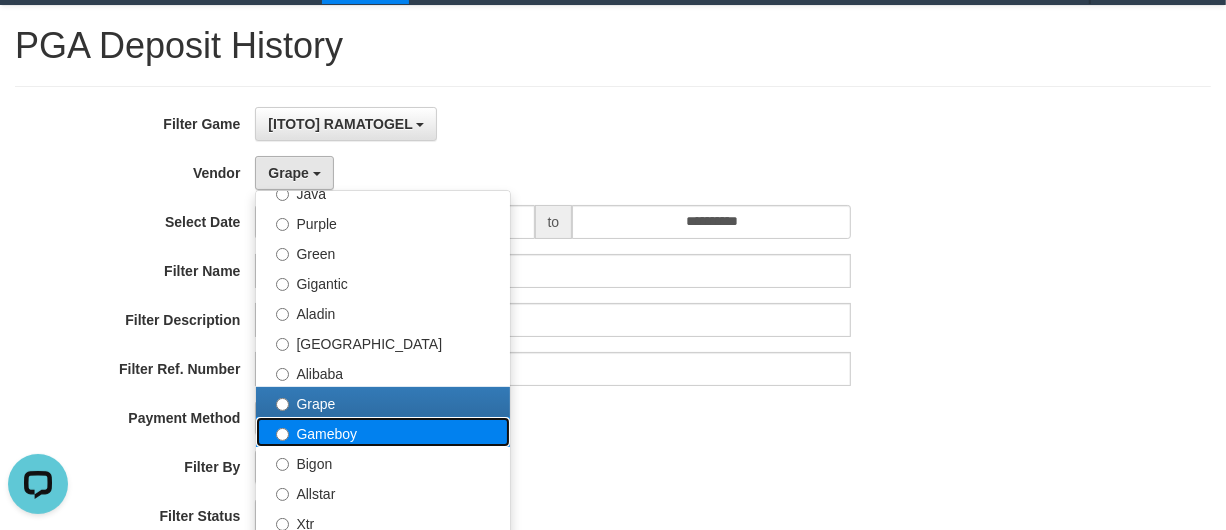 click on "Gameboy" at bounding box center [383, 432] 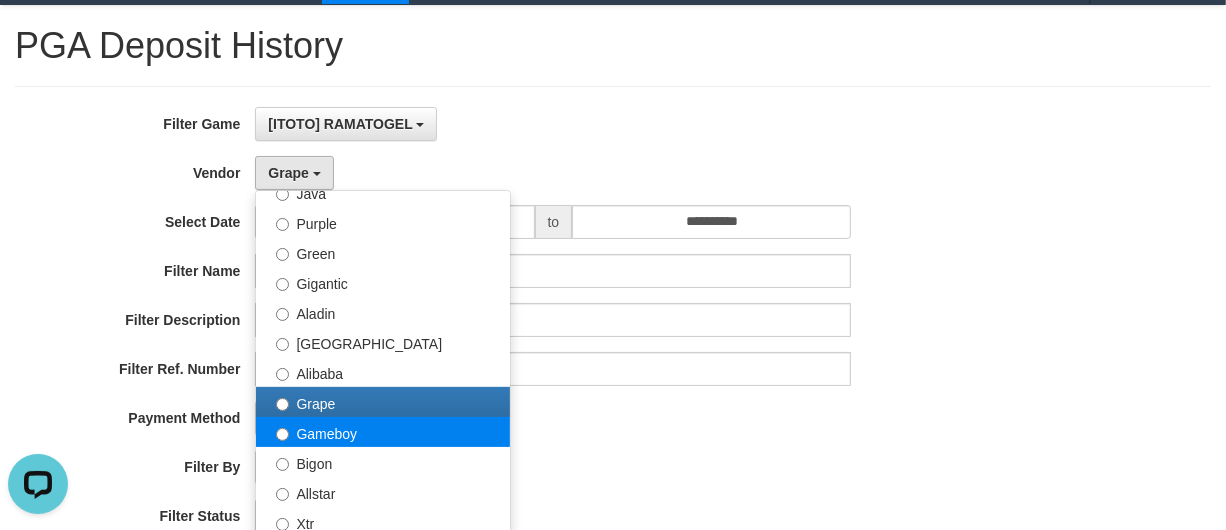 select on "**********" 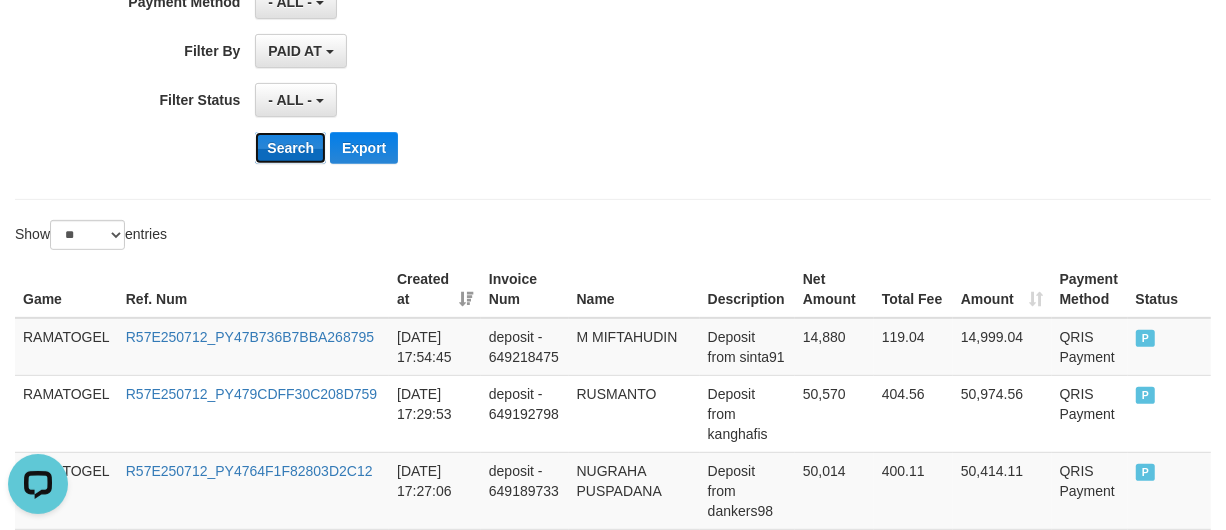 click on "Search" at bounding box center [290, 148] 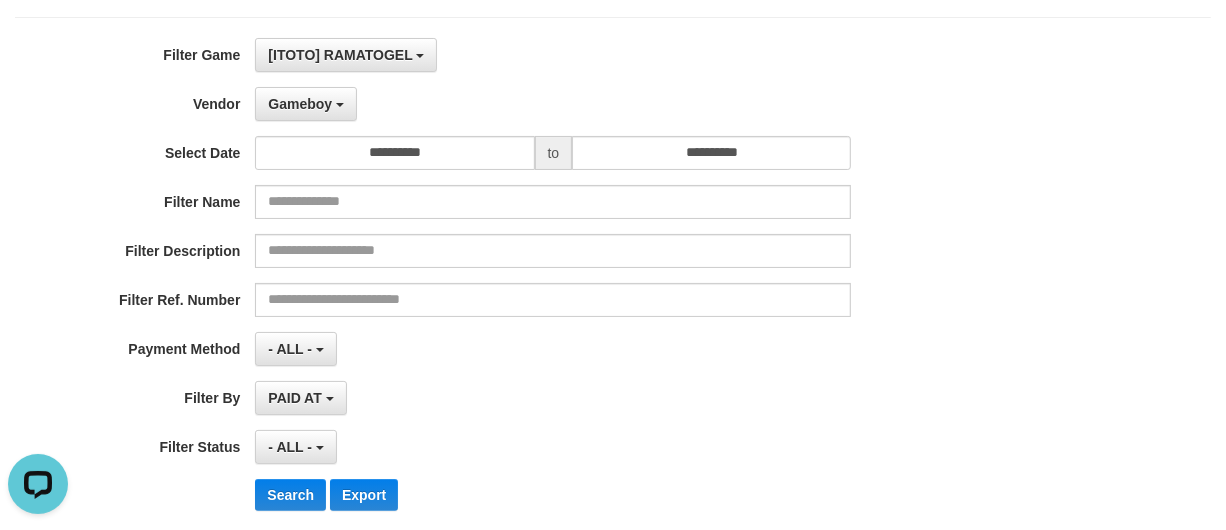 scroll, scrollTop: 0, scrollLeft: 0, axis: both 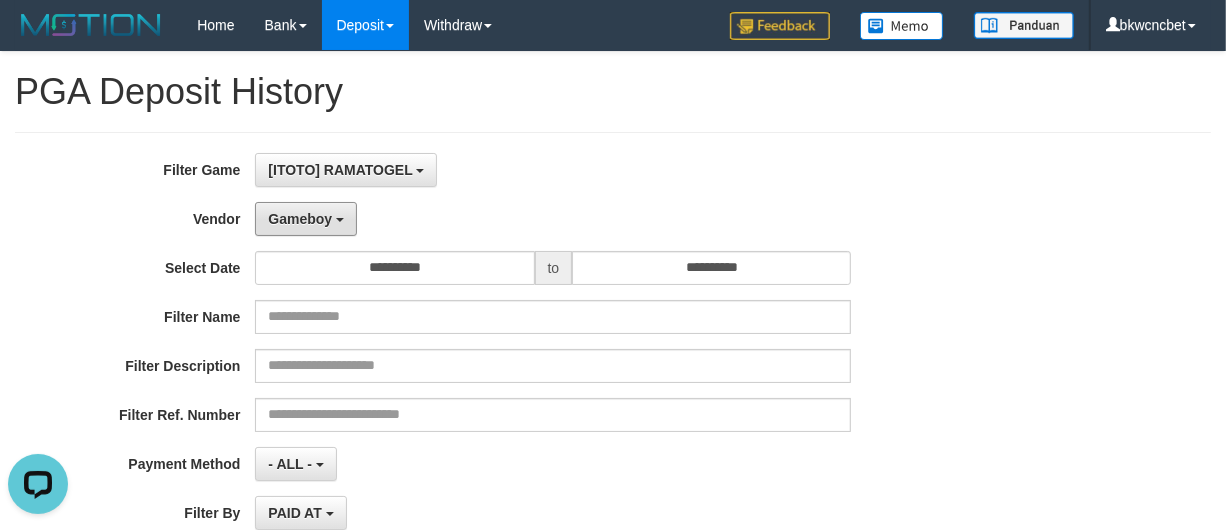 drag, startPoint x: 276, startPoint y: 225, endPoint x: 322, endPoint y: 376, distance: 157.8512 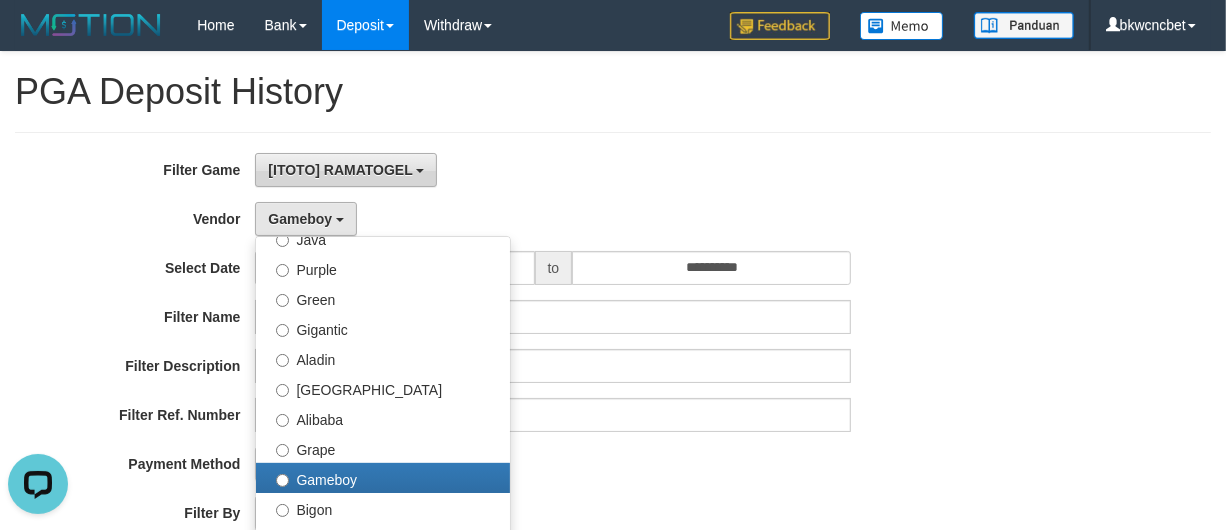 click on "[ITOTO] RAMATOGEL" at bounding box center [340, 170] 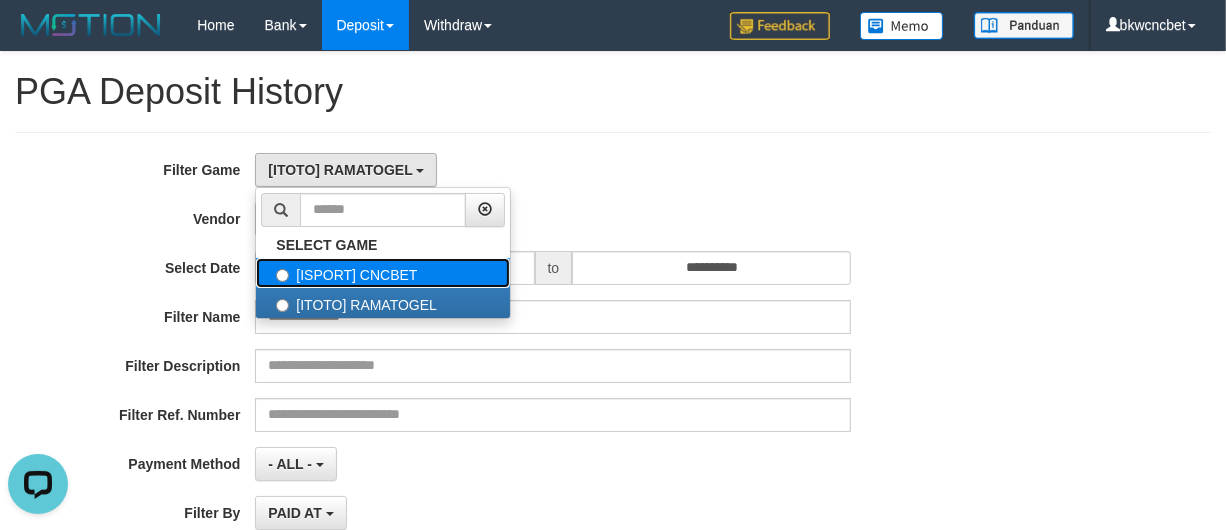 click on "[ISPORT] CNCBET" at bounding box center [383, 273] 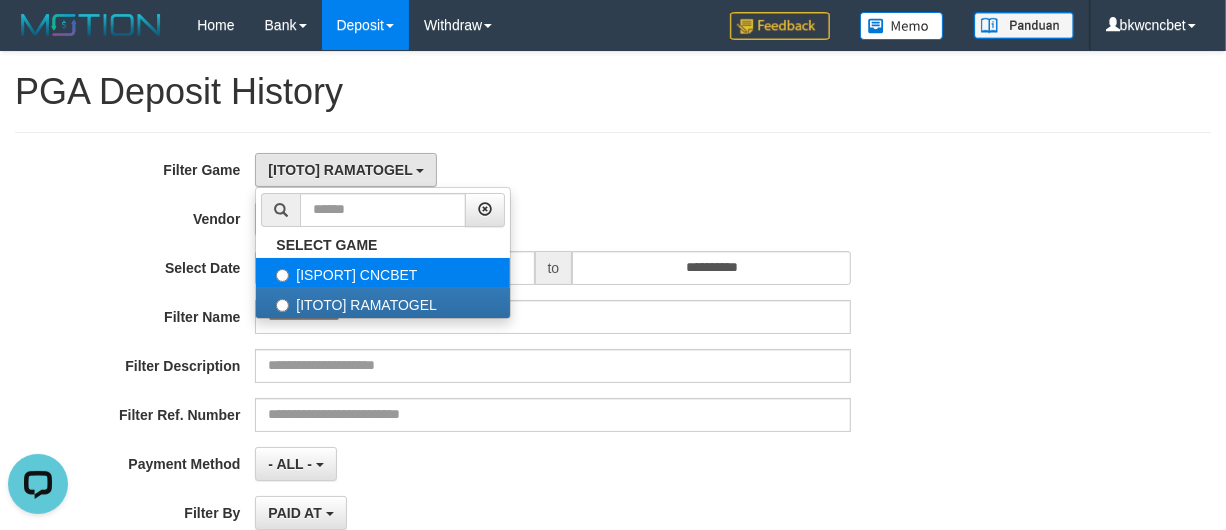 select on "****" 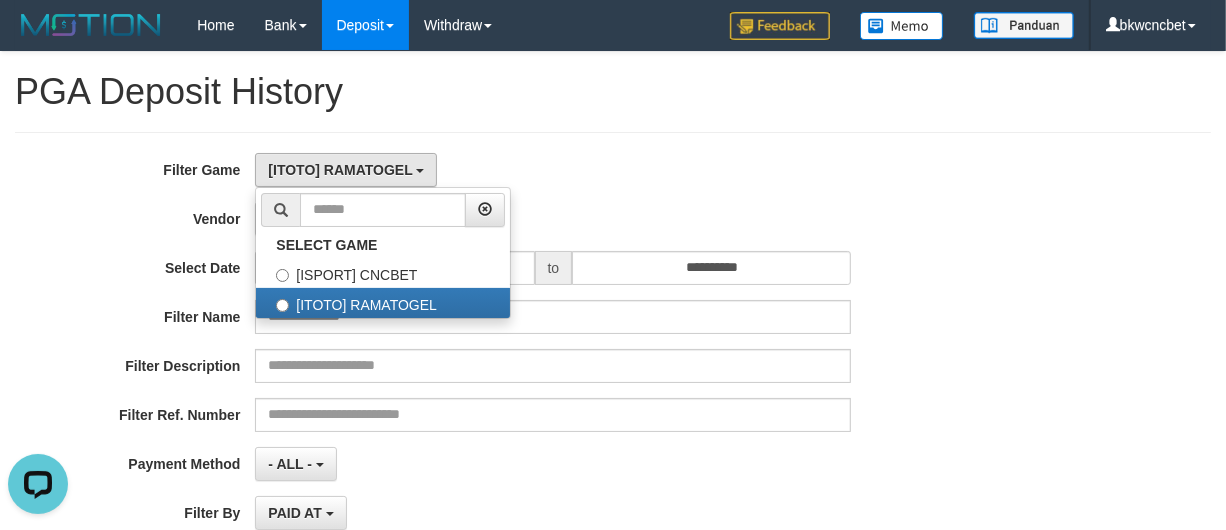 scroll, scrollTop: 33, scrollLeft: 0, axis: vertical 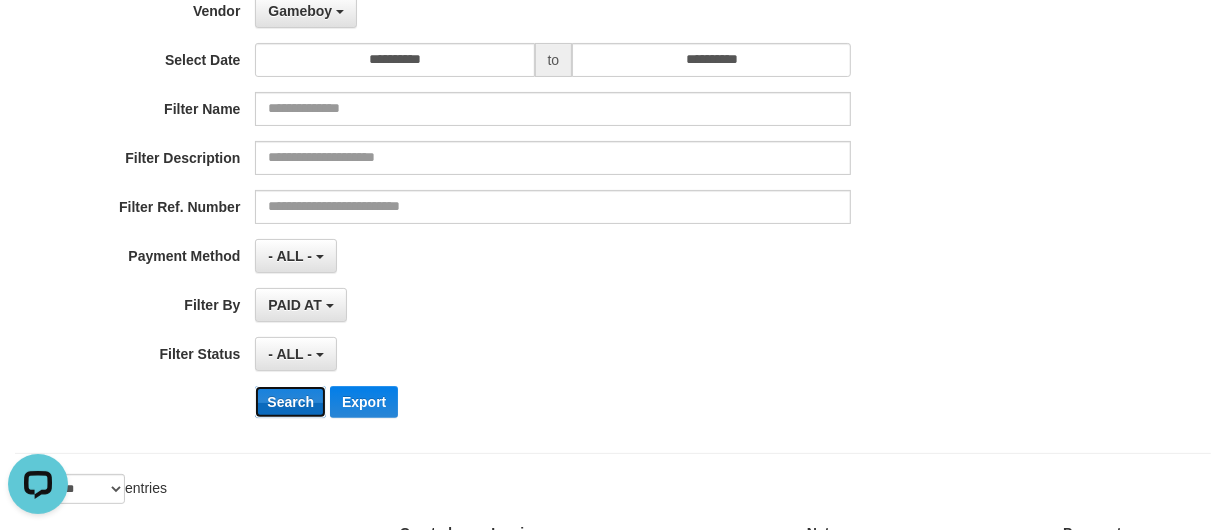 click on "Search" at bounding box center [290, 402] 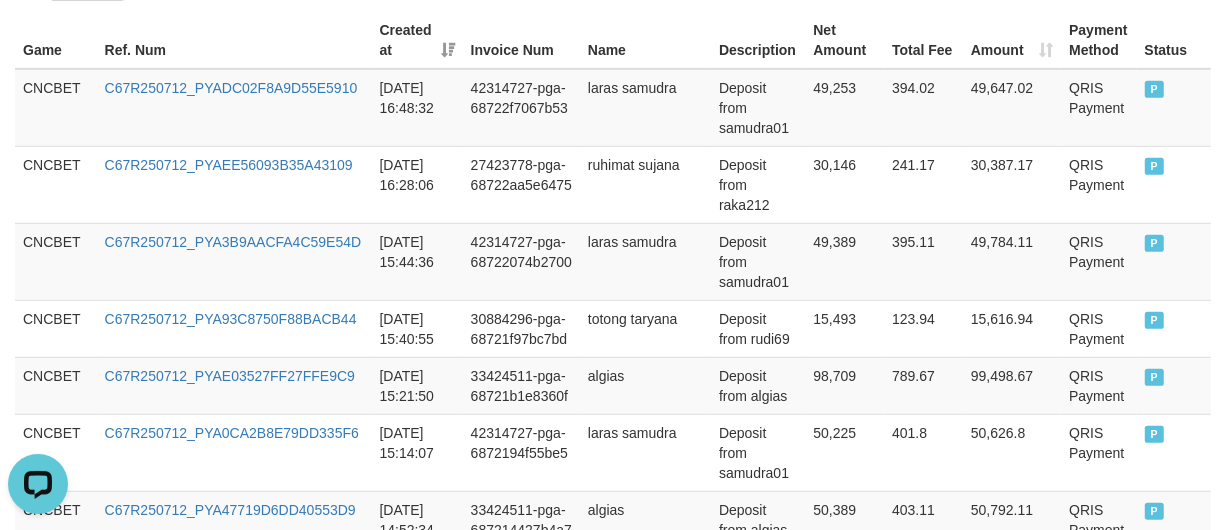 scroll, scrollTop: 0, scrollLeft: 0, axis: both 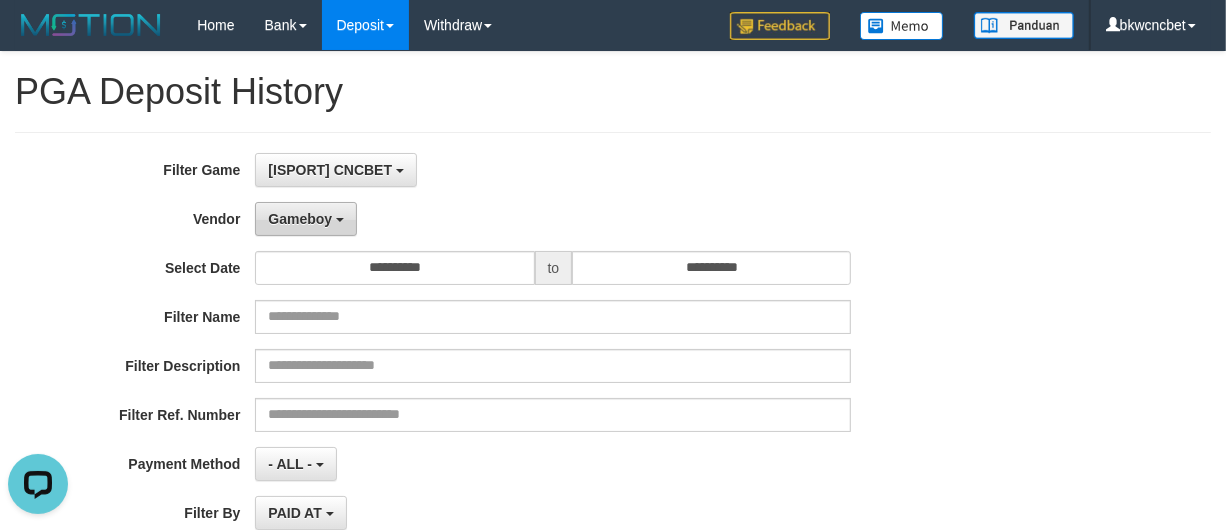 click on "Gameboy" at bounding box center [300, 219] 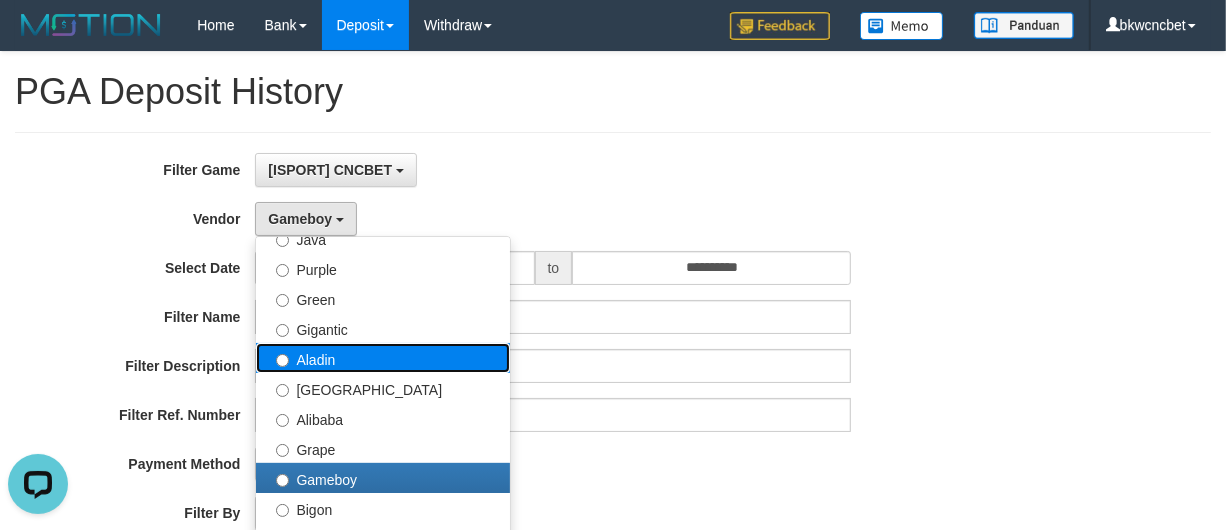 click on "Aladin" at bounding box center (383, 358) 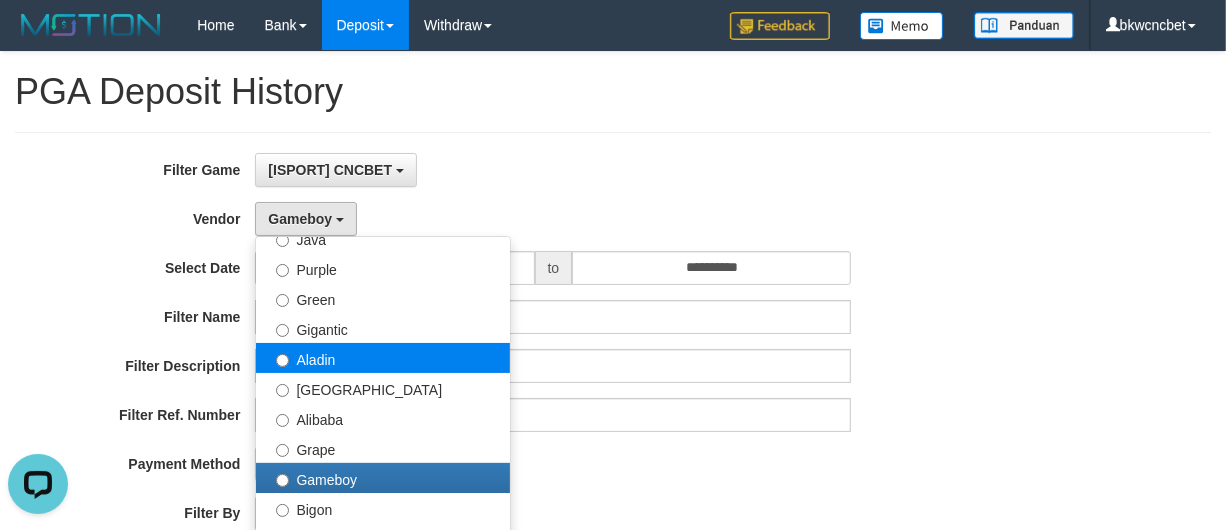 select on "**********" 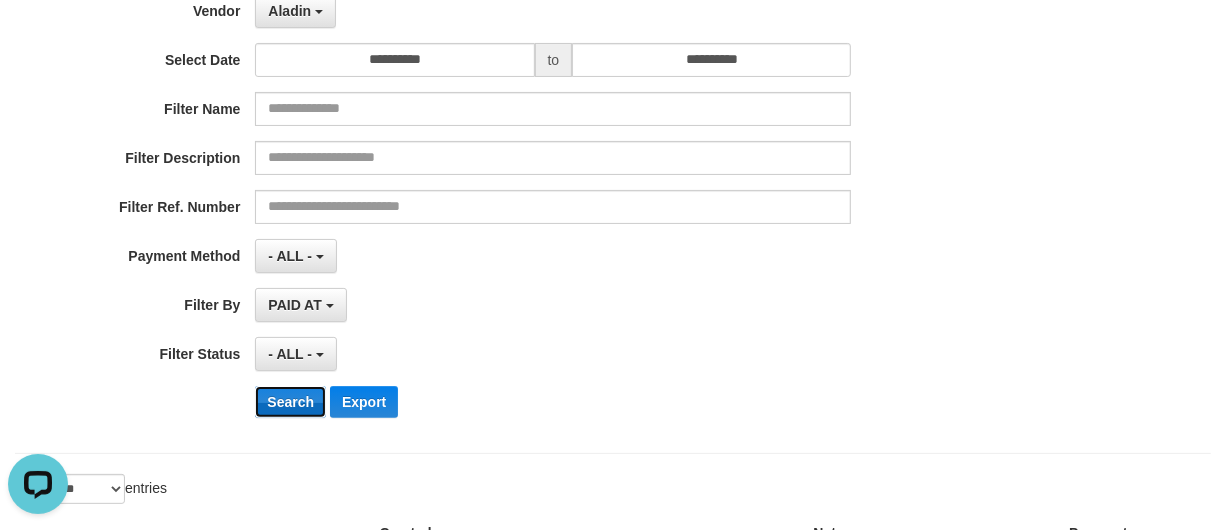 click on "Search" at bounding box center [290, 402] 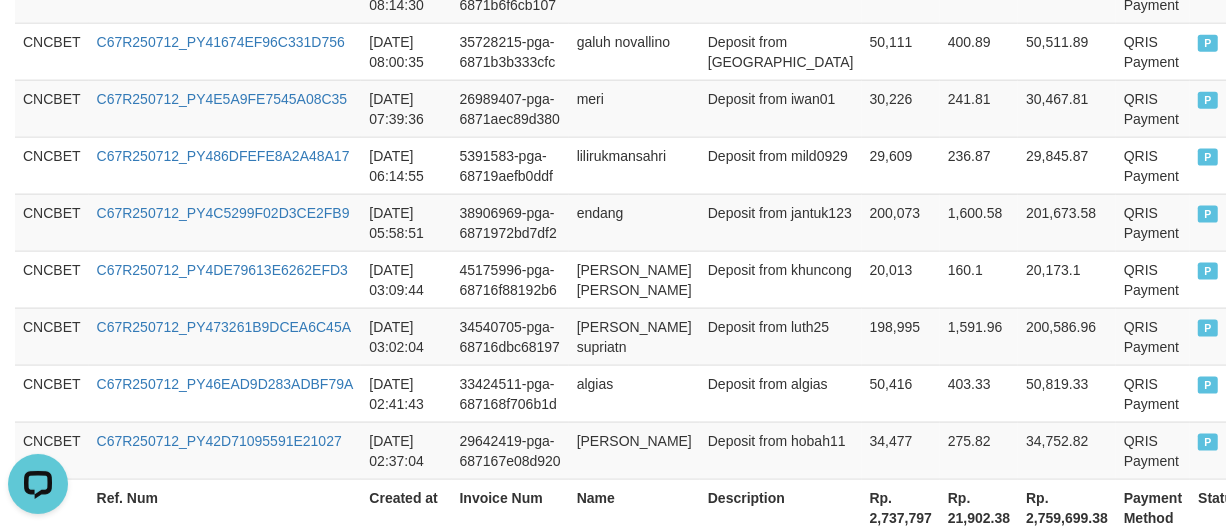 scroll, scrollTop: 1901, scrollLeft: 0, axis: vertical 